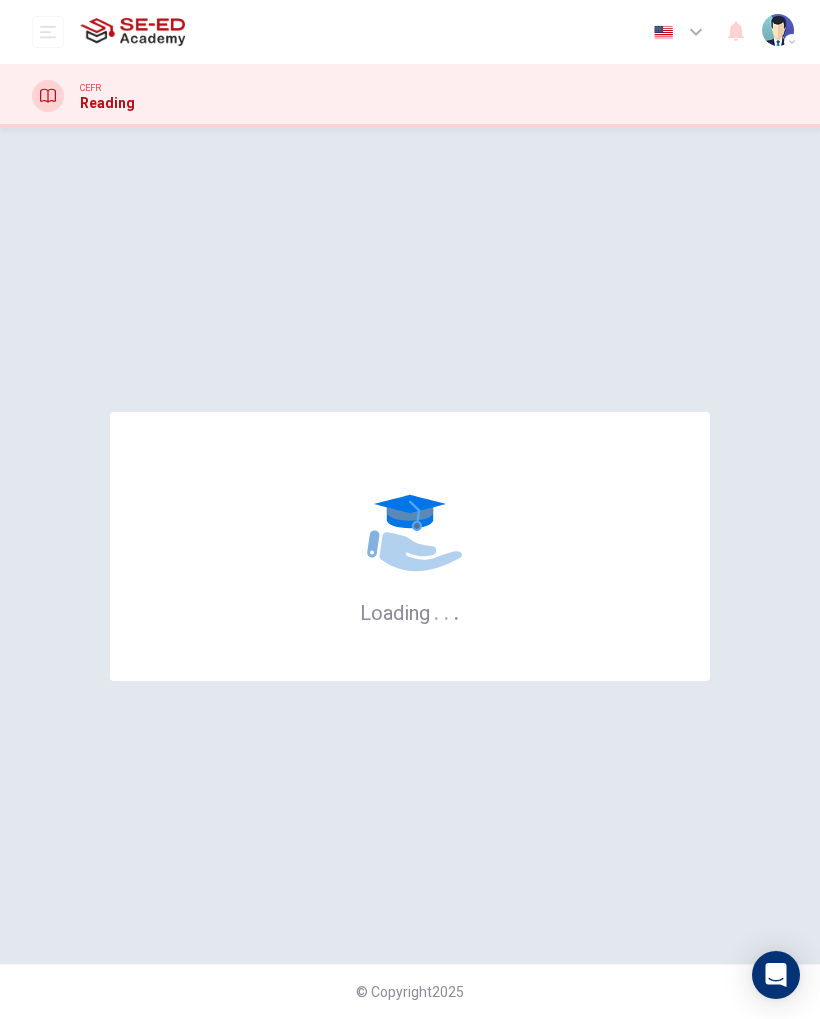 scroll, scrollTop: 0, scrollLeft: 0, axis: both 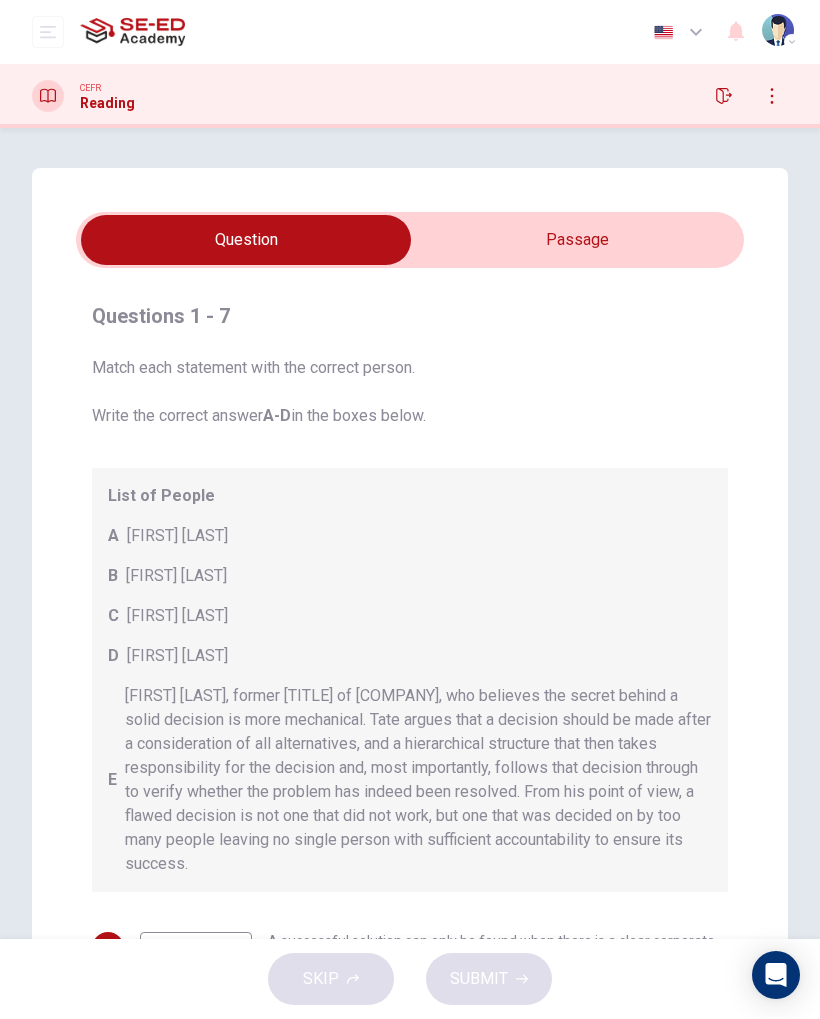 click at bounding box center [246, 240] 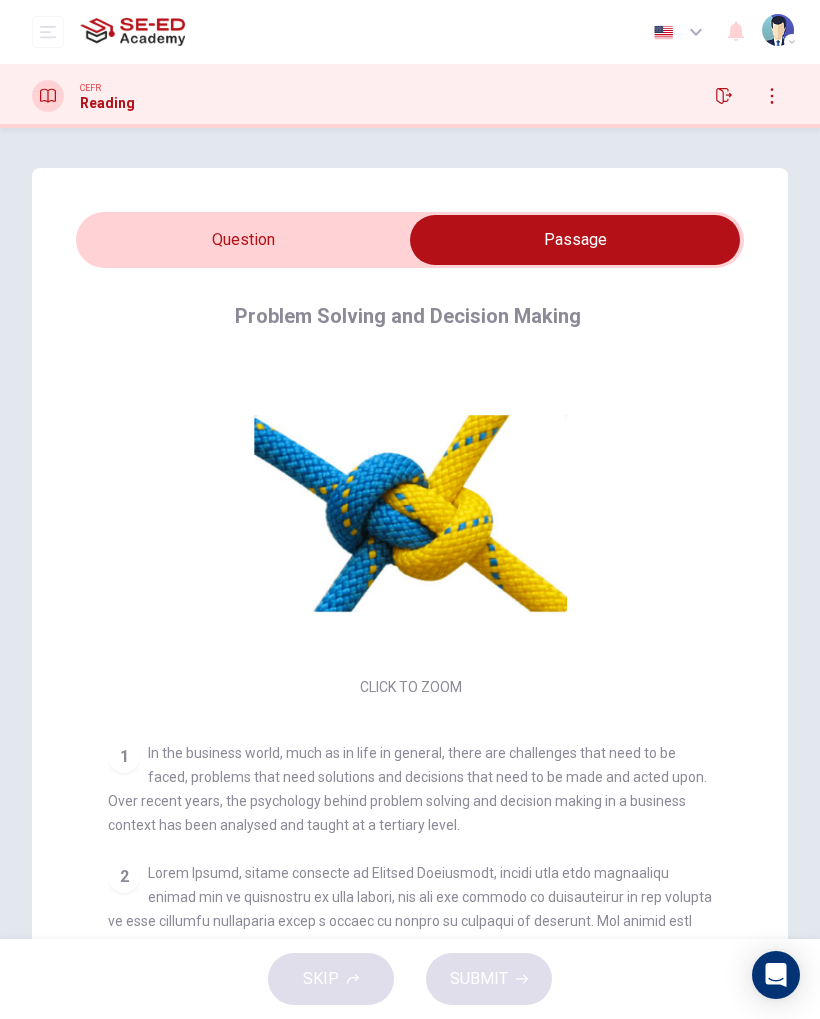 click at bounding box center (575, 240) 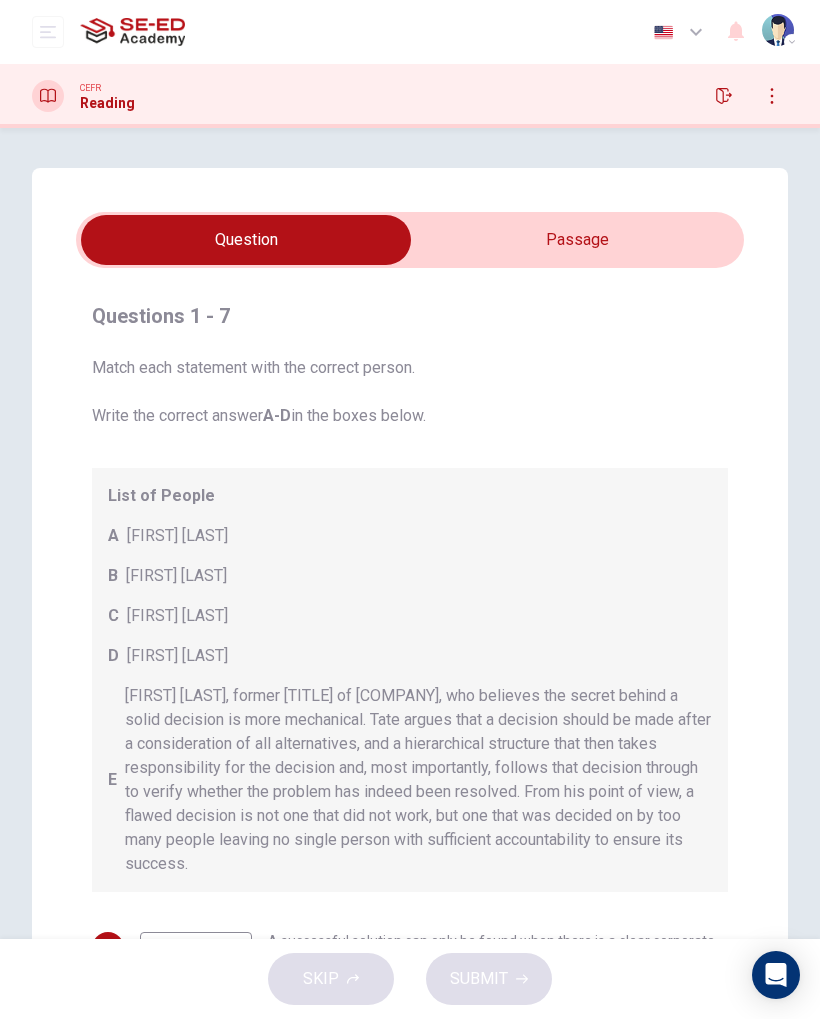 click at bounding box center [246, 240] 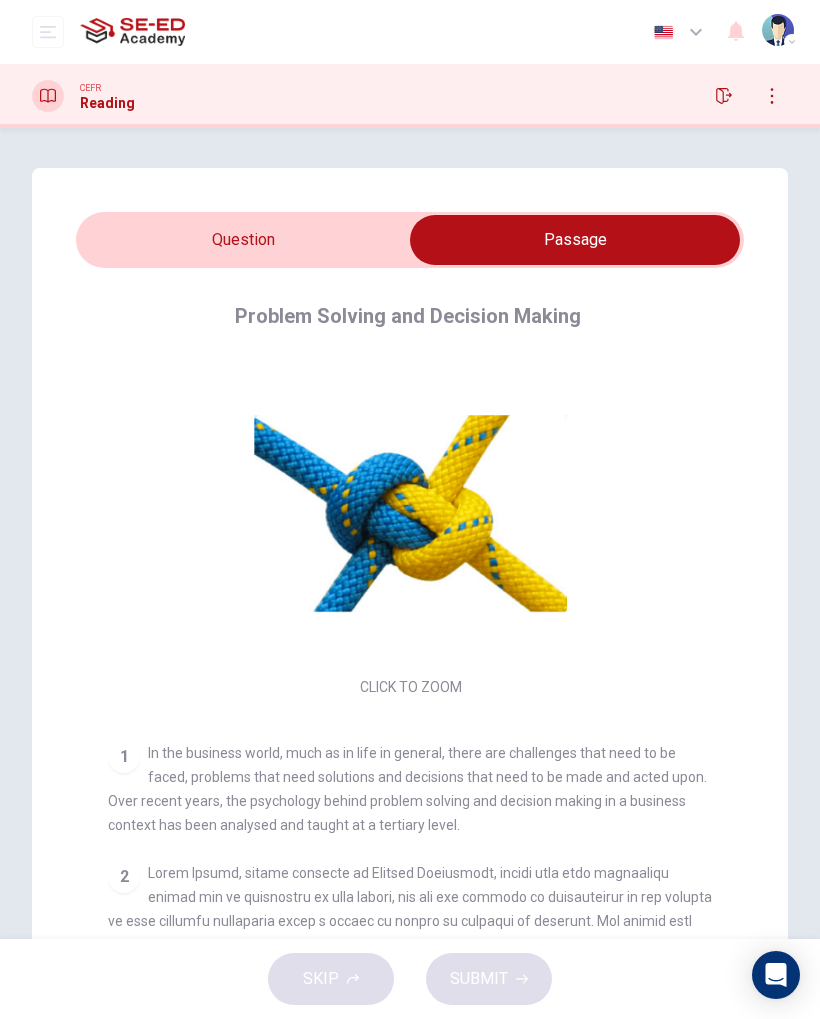 click at bounding box center (575, 240) 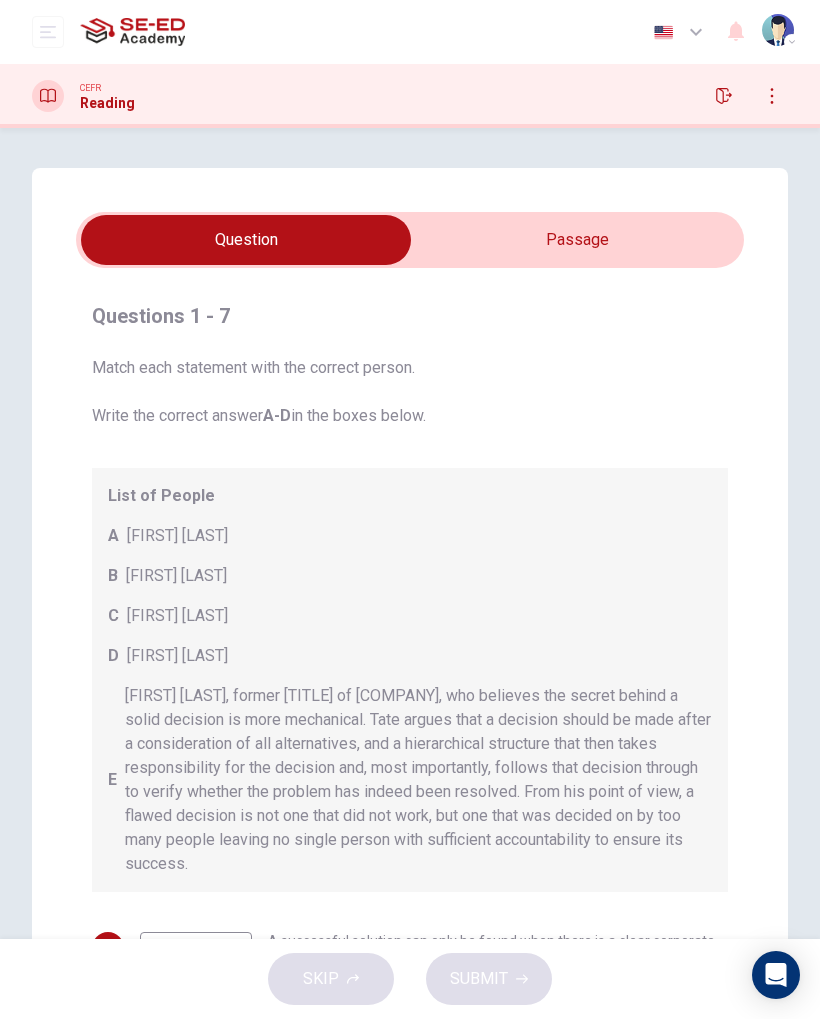 click at bounding box center (246, 240) 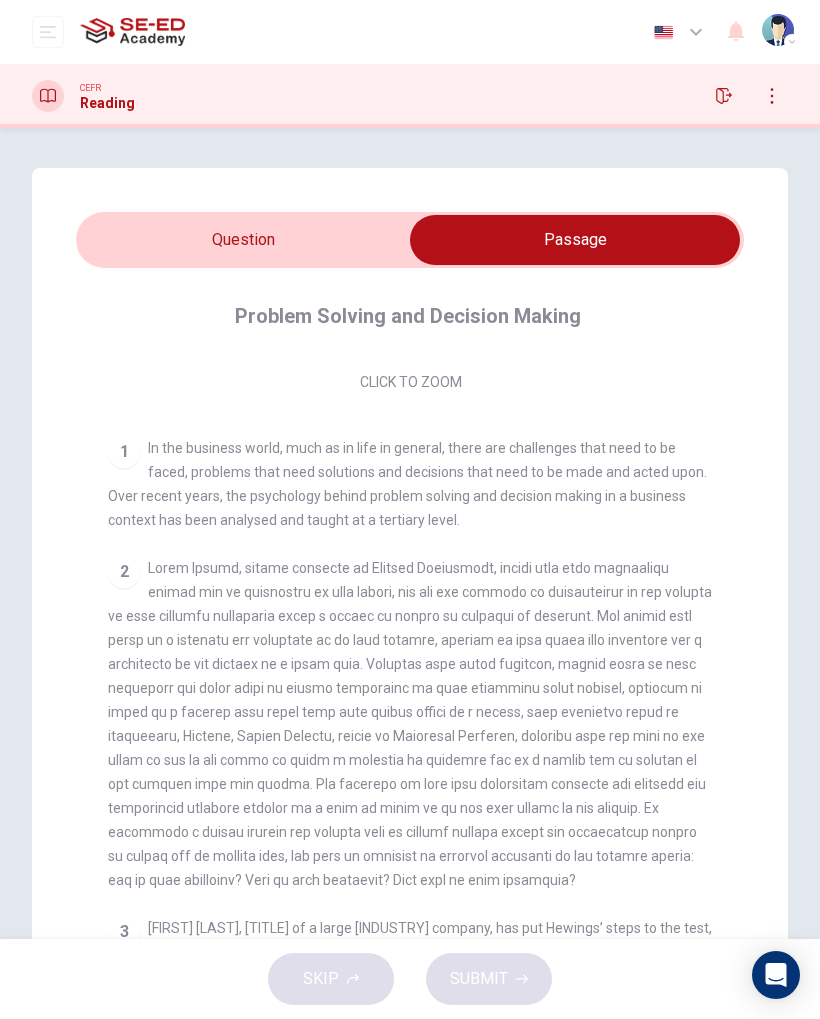 scroll, scrollTop: 307, scrollLeft: 0, axis: vertical 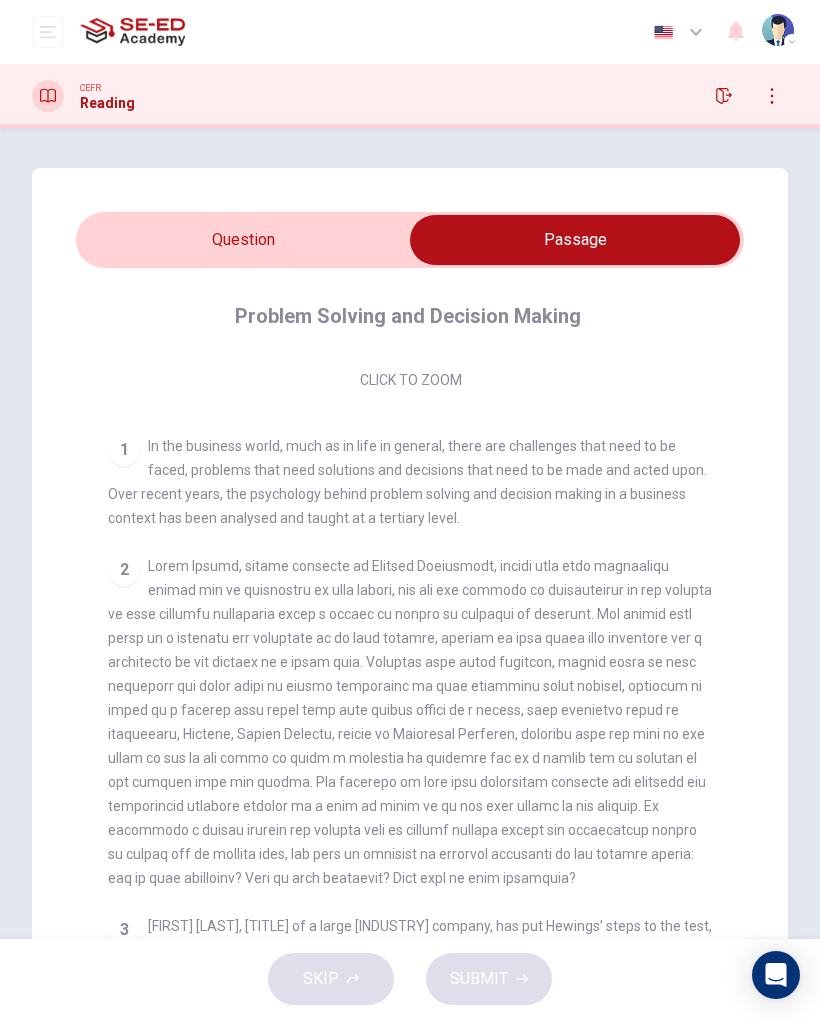 click at bounding box center [575, 240] 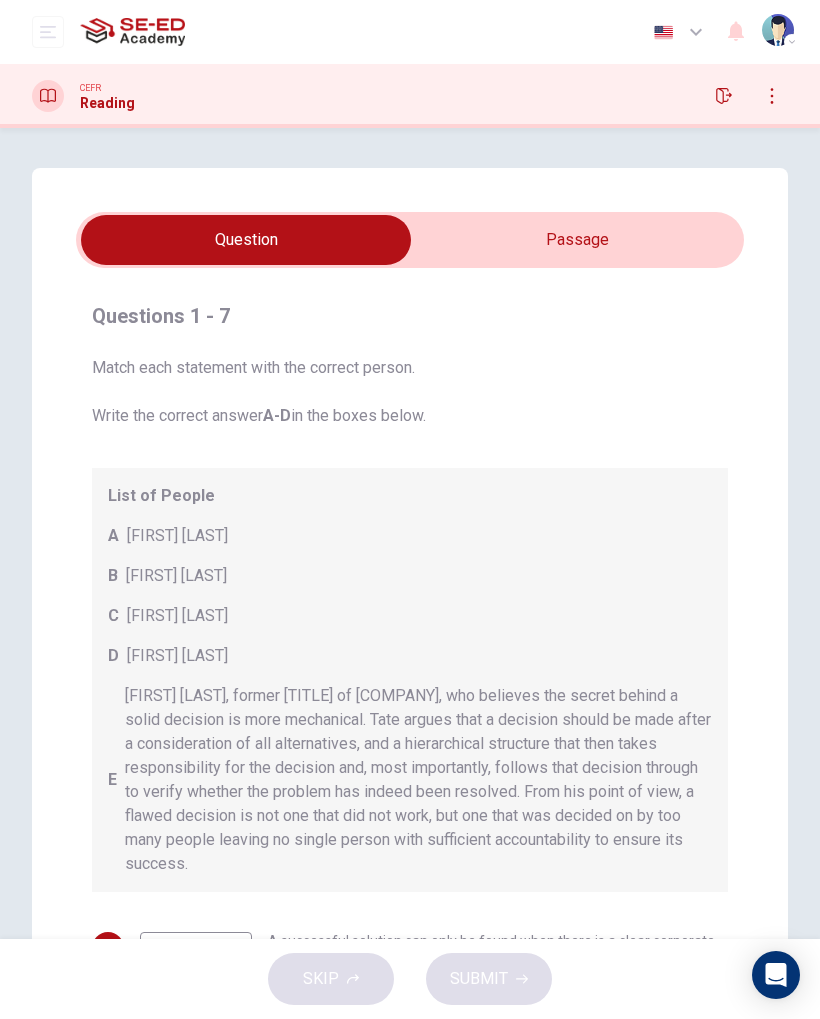 scroll, scrollTop: 0, scrollLeft: 0, axis: both 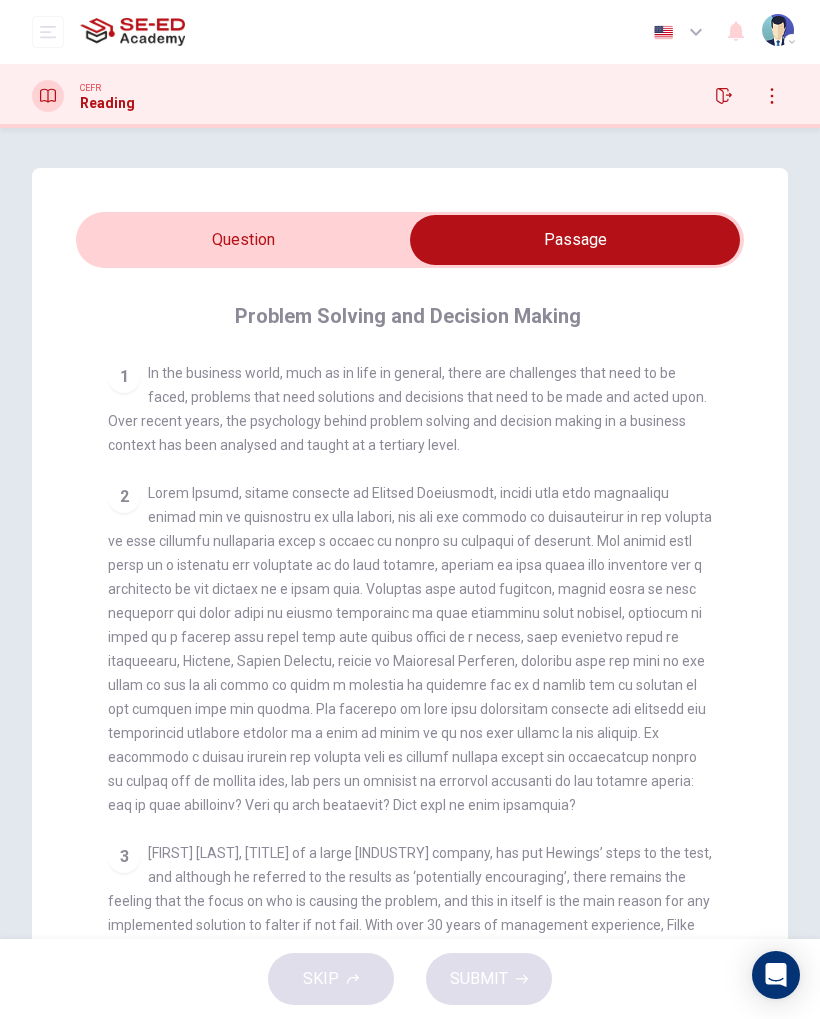 click at bounding box center [575, 240] 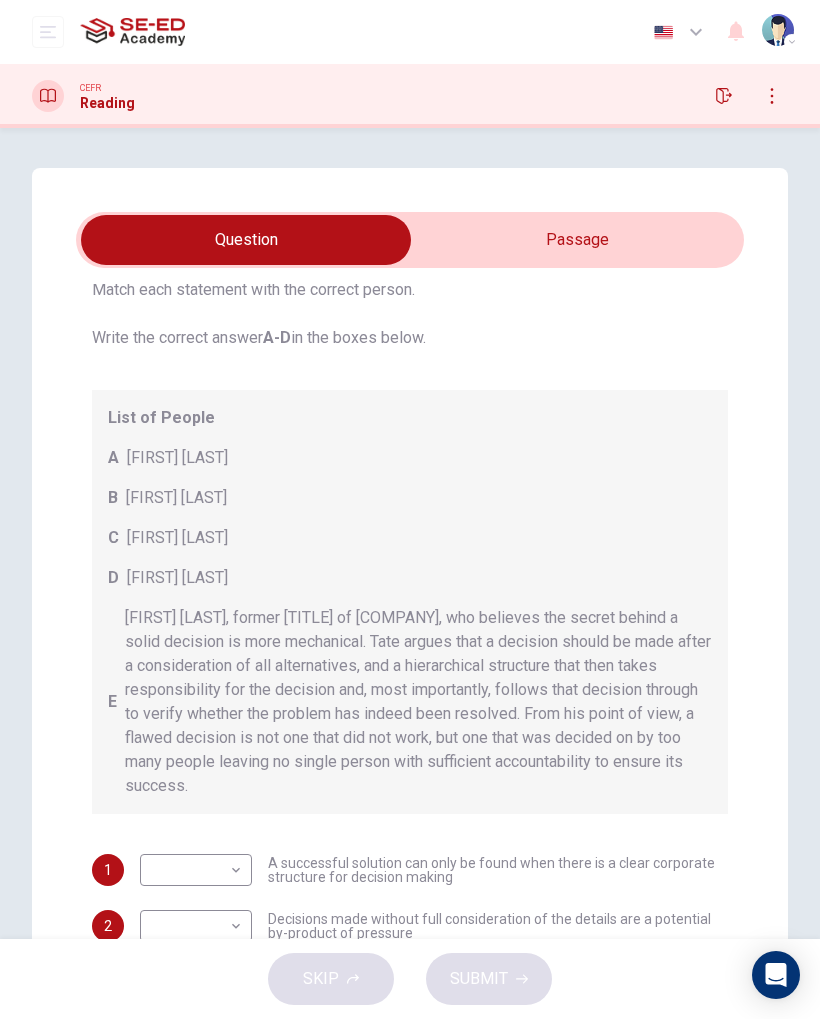 scroll, scrollTop: 76, scrollLeft: 0, axis: vertical 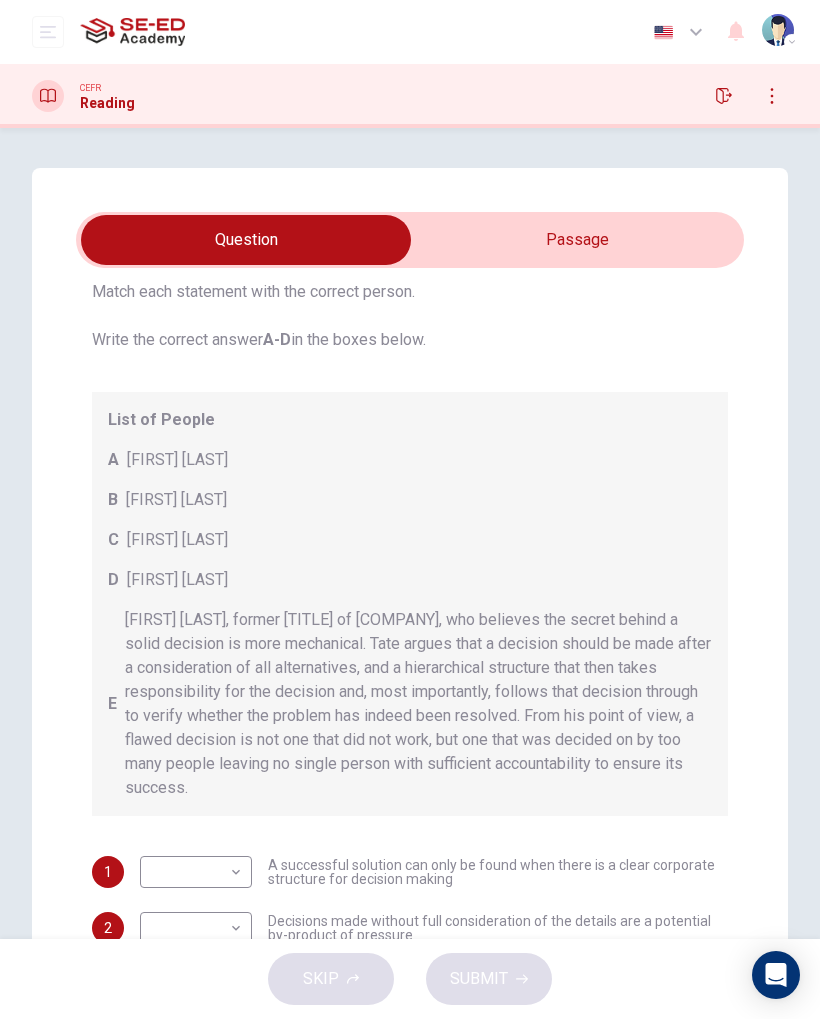 click 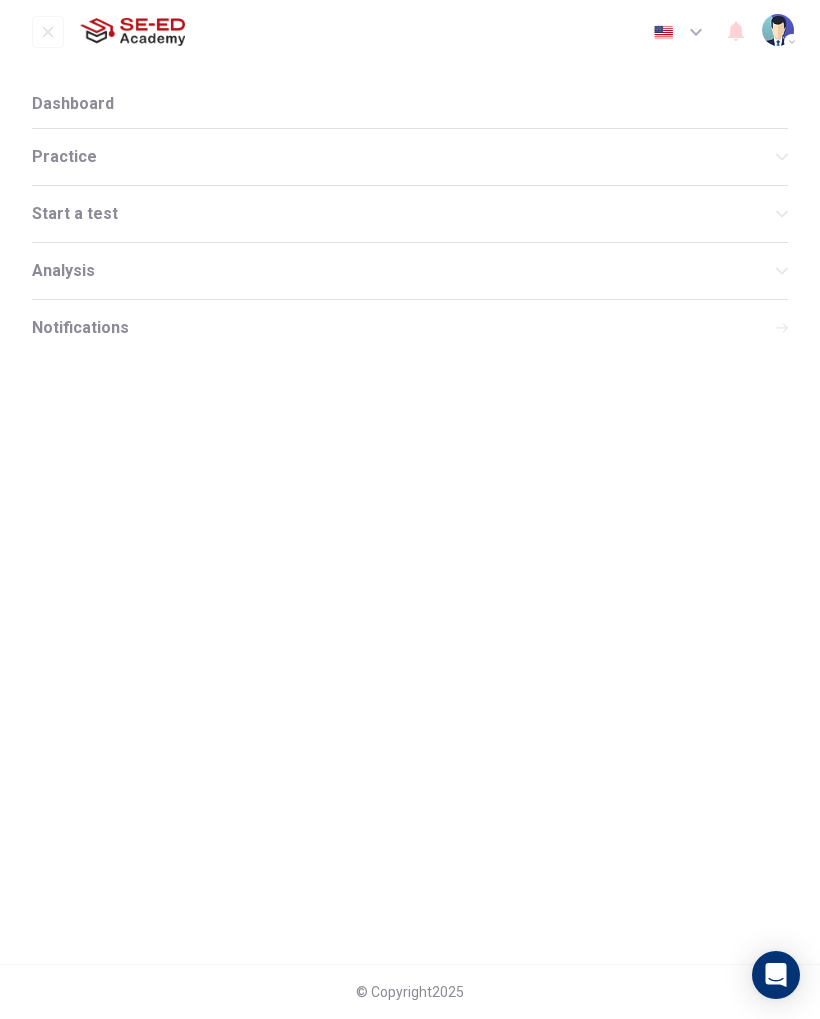 click on "Practice" at bounding box center (404, 157) 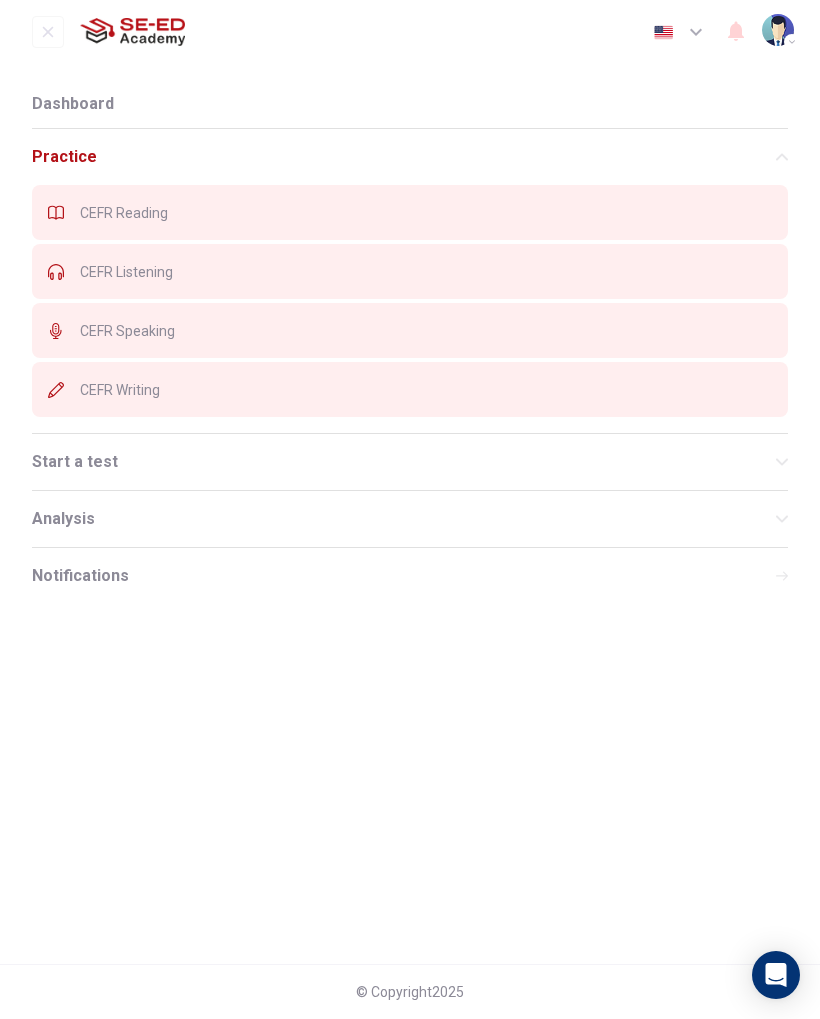 click on "Practice" at bounding box center (410, 157) 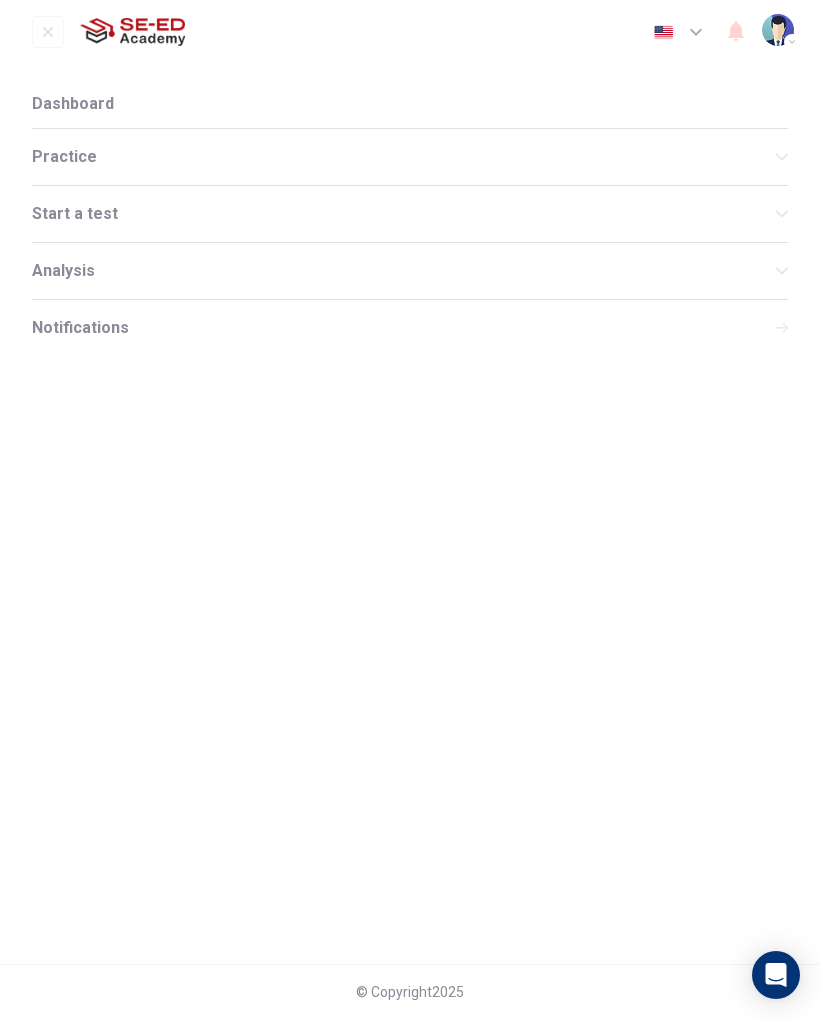click on "Practice" at bounding box center (410, 157) 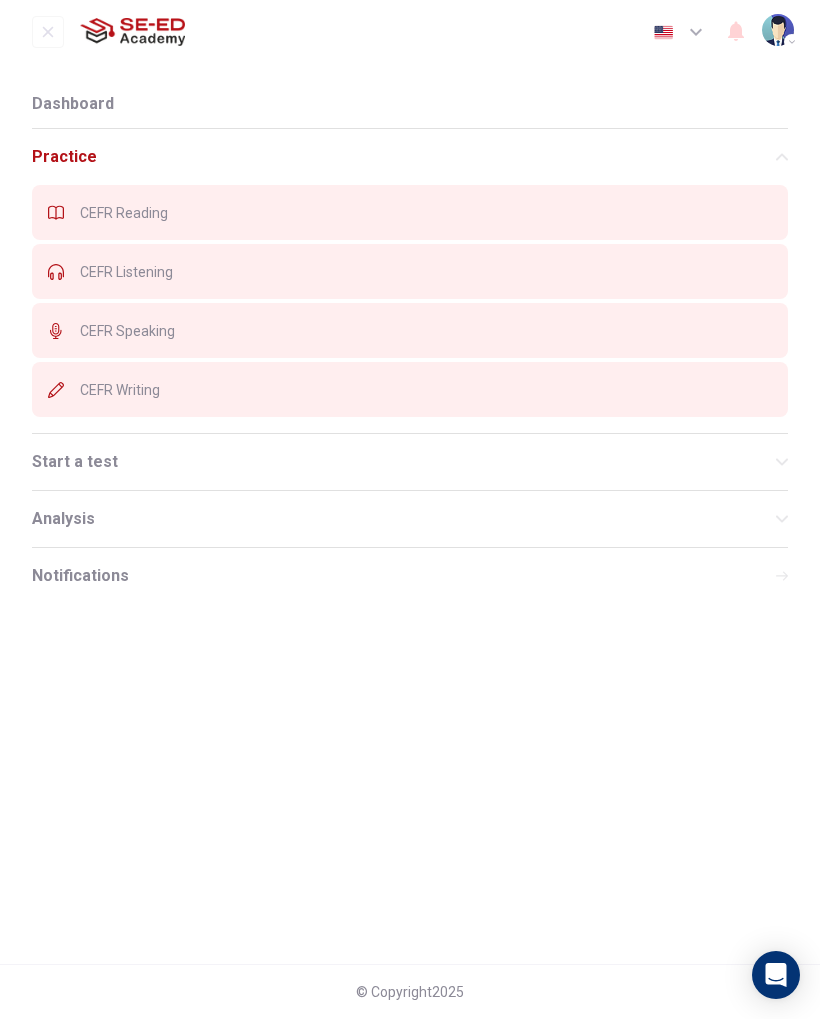 click on "CEFR Reading" at bounding box center [426, 213] 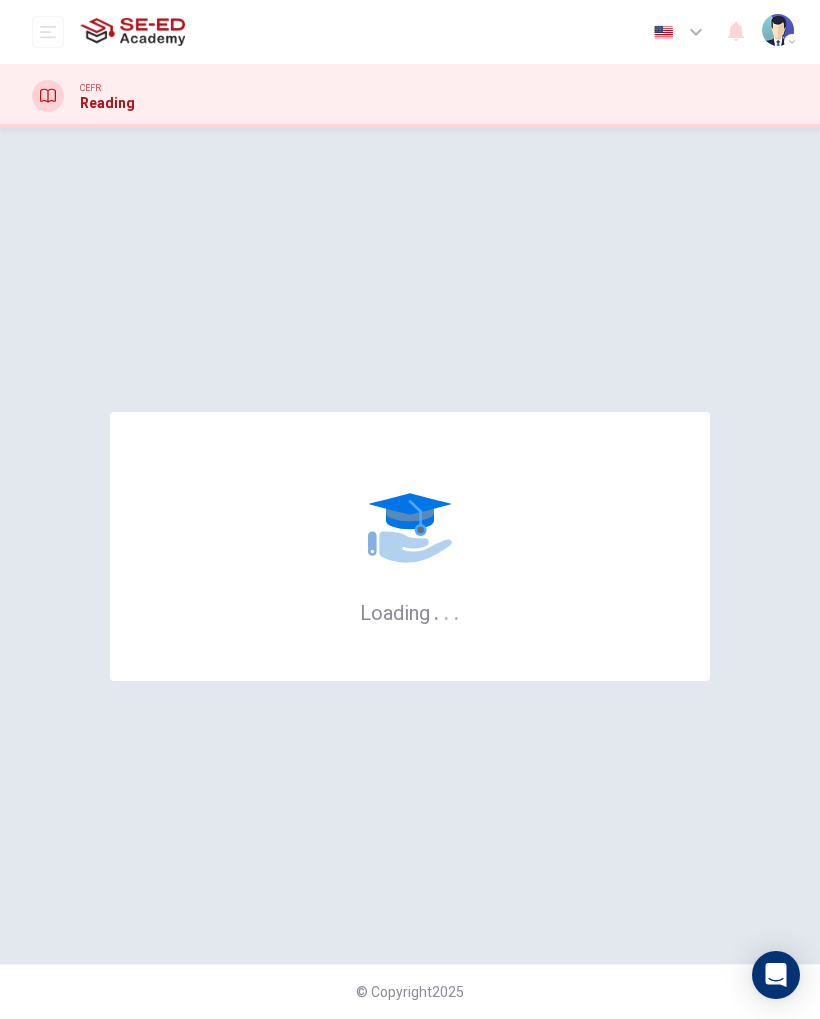 scroll, scrollTop: 0, scrollLeft: 0, axis: both 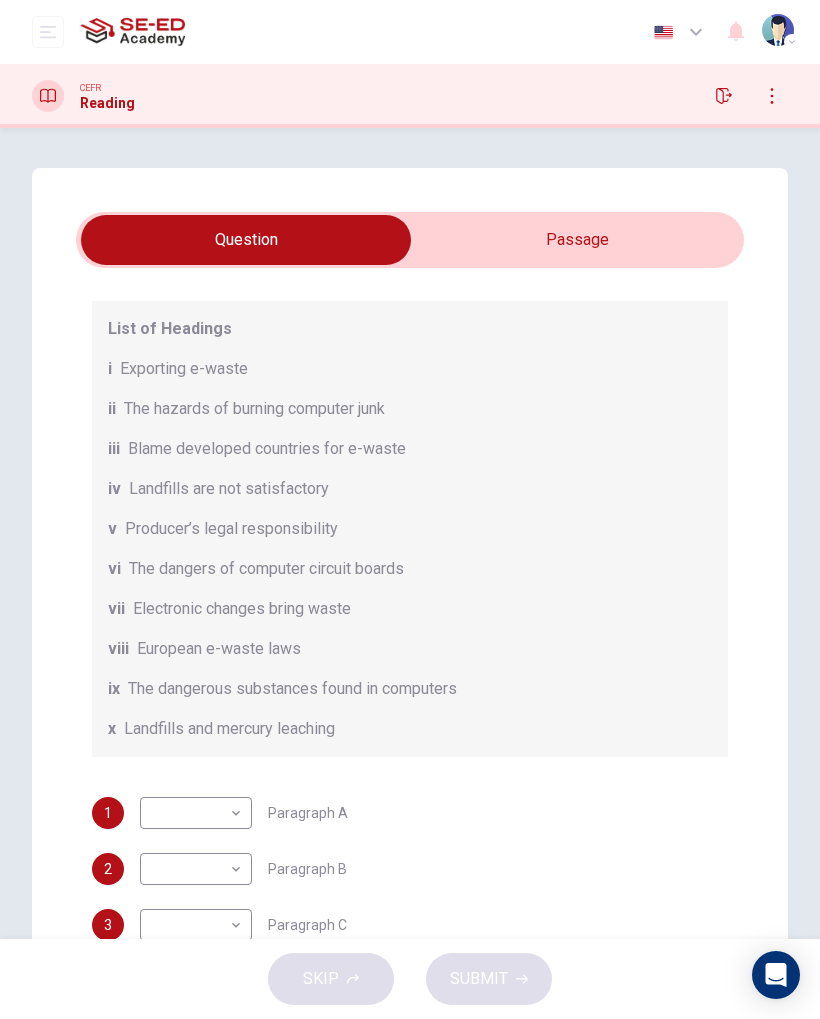 click on "Questions 1 - 7 The Reading Passage has 7 paragraphs,  A-G .
Choose the correct heading for each paragraph from the list of headings below.
Write the correct number,  i-x , in the boxes below. List of Headings i Exporting e-waste ii The hazards of burning computer junk iii Blame developed countries for e-waste iv Landfills are not satisfactory v Producer’s legal responsibility vi The dangers of computer circuit boards vii Electronic changes bring waste viii European e-waste laws ix The dangerous substances found in computers x Landfills and mercury leaching 1 ​​​​ Paragraph A 2 ​​​​ Paragraph B 3 ​​​​ Paragraph C 4 ​​​​ Paragraph D 5 ​​​​ Paragraph E 6 ​​​​ Paragraph F 7 ​​​​ Paragraph G The Intense Rate of Change in the World CLICK TO ZOOM Click to Zoom A B C D E F G" at bounding box center [410, 650] 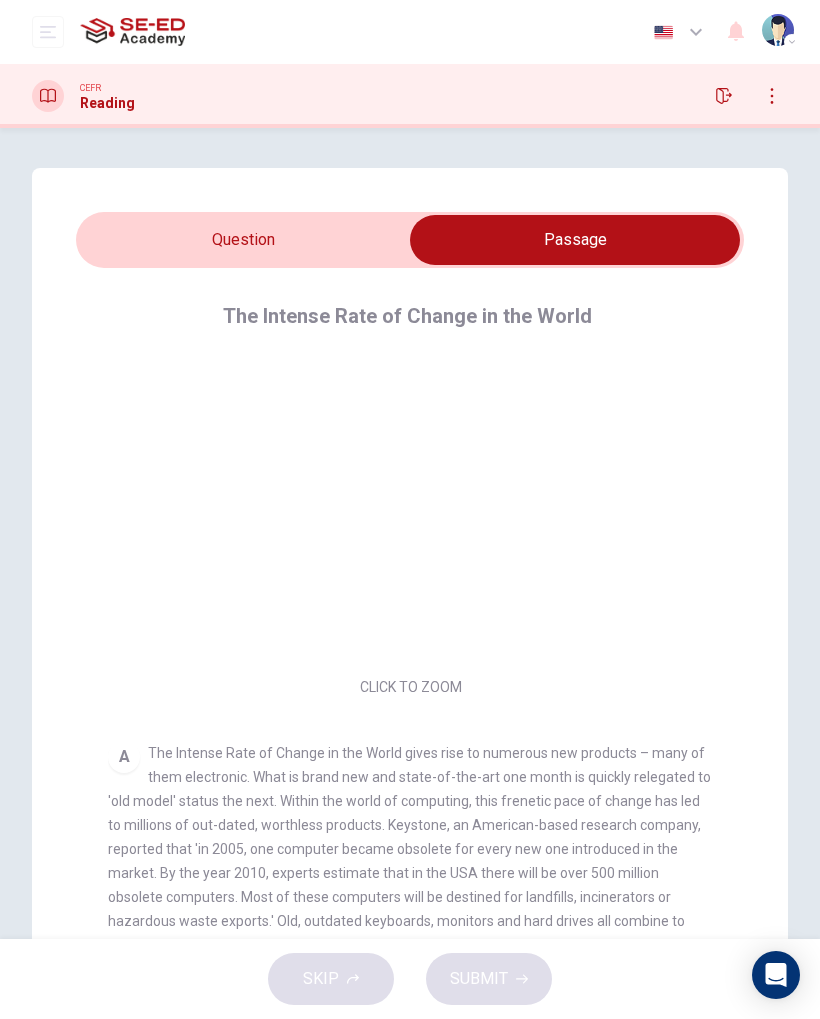 scroll, scrollTop: 0, scrollLeft: 0, axis: both 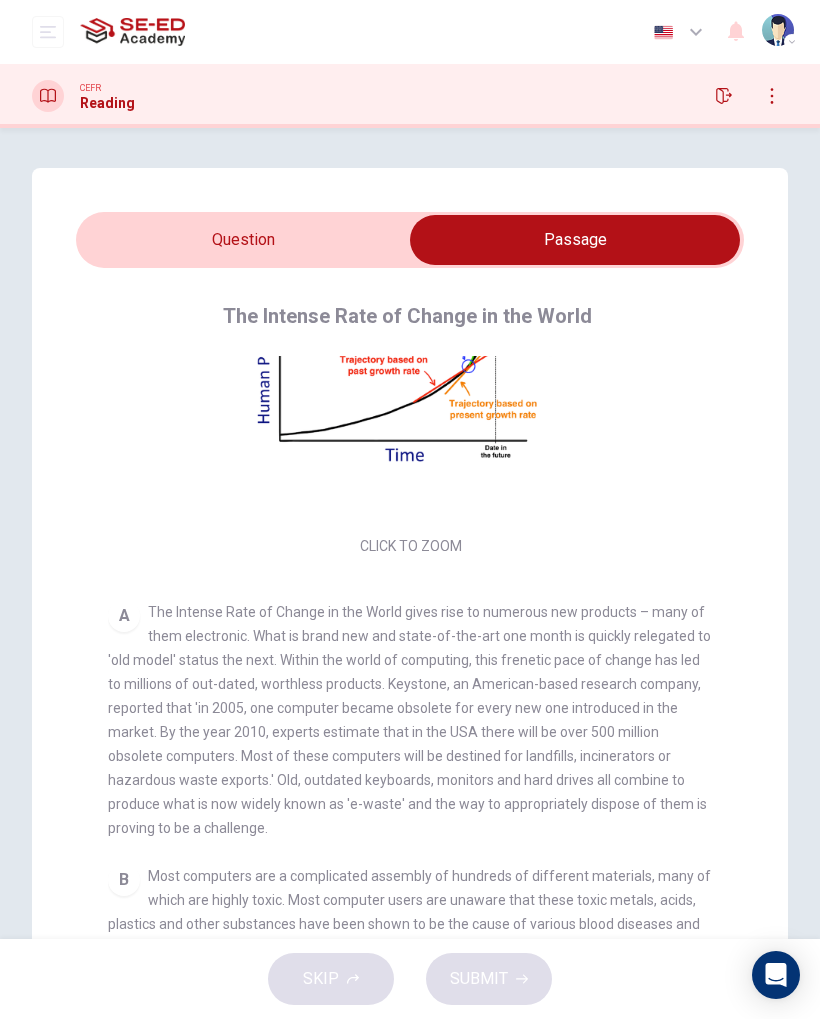 click at bounding box center [575, 240] 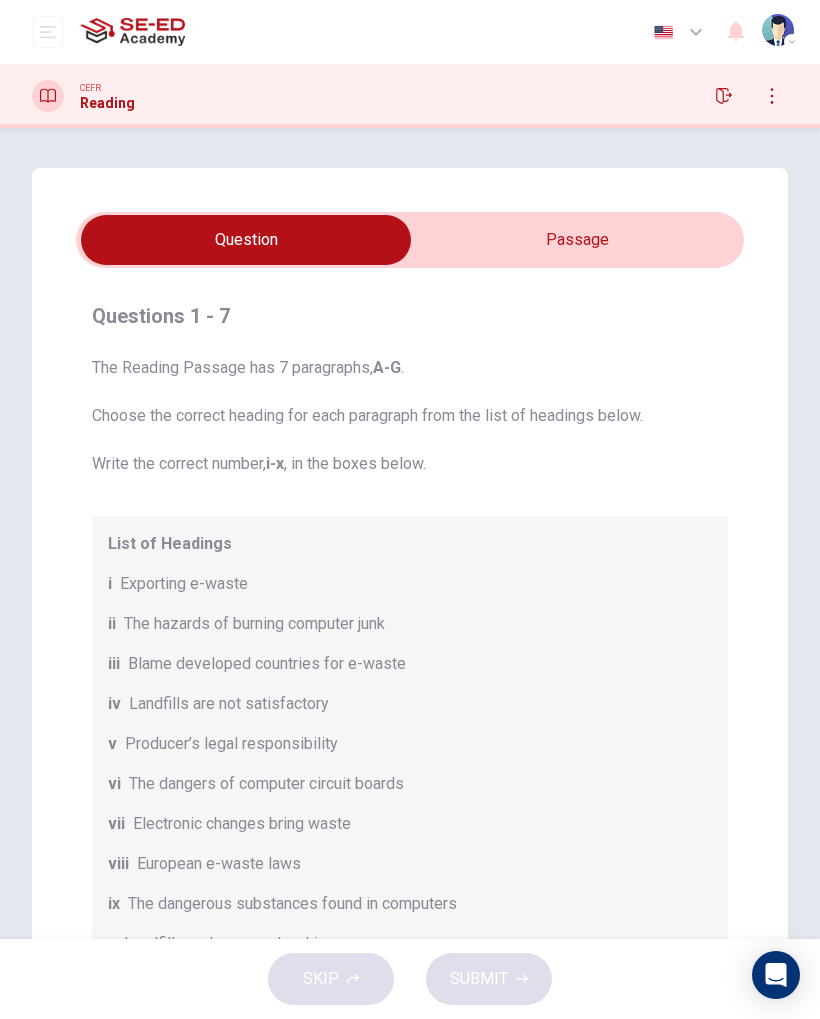 scroll, scrollTop: 0, scrollLeft: 0, axis: both 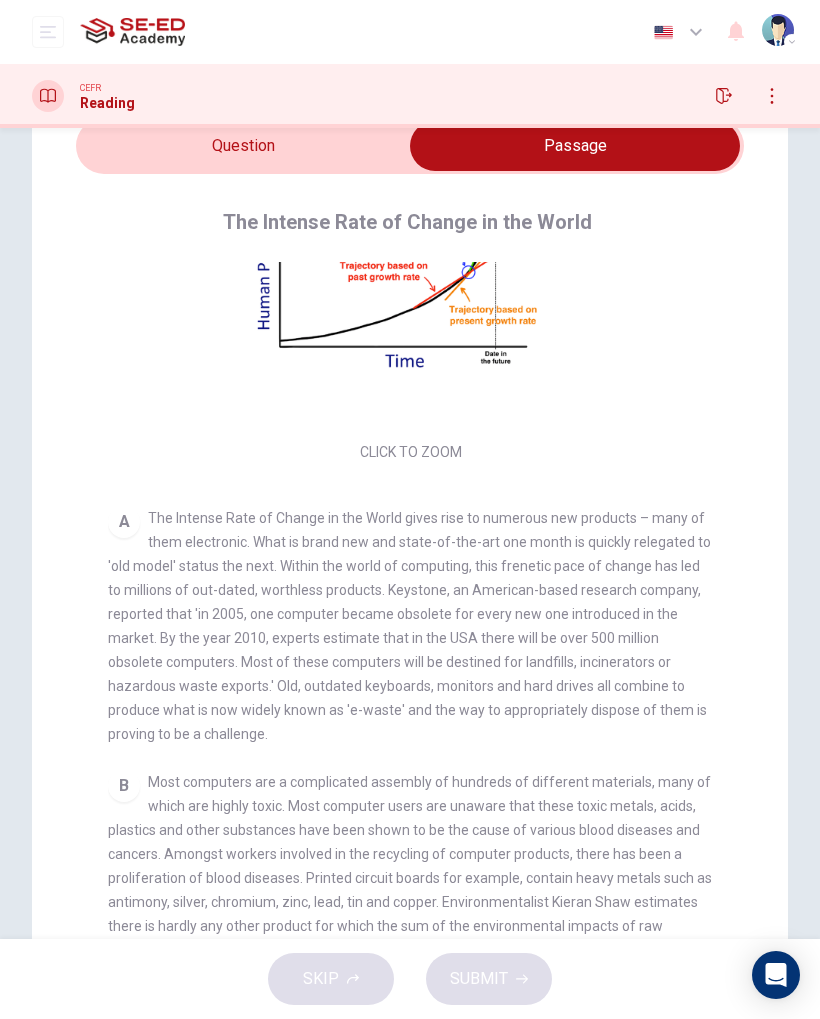 click at bounding box center (575, 146) 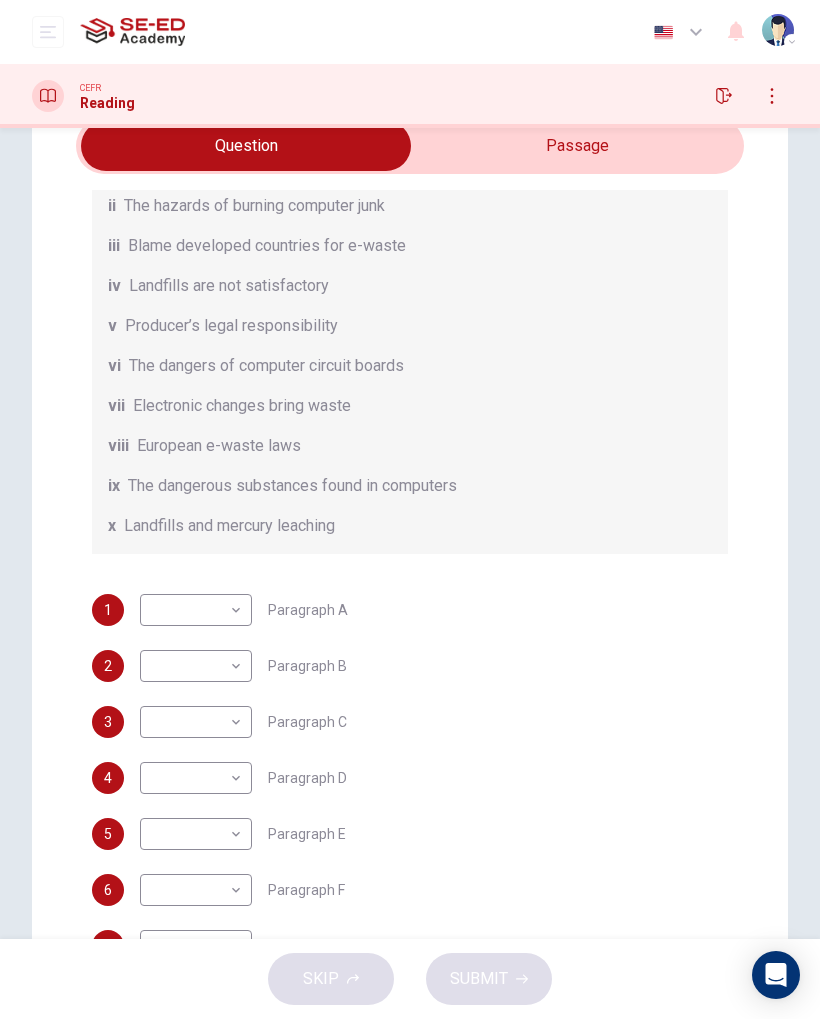scroll, scrollTop: 243, scrollLeft: 0, axis: vertical 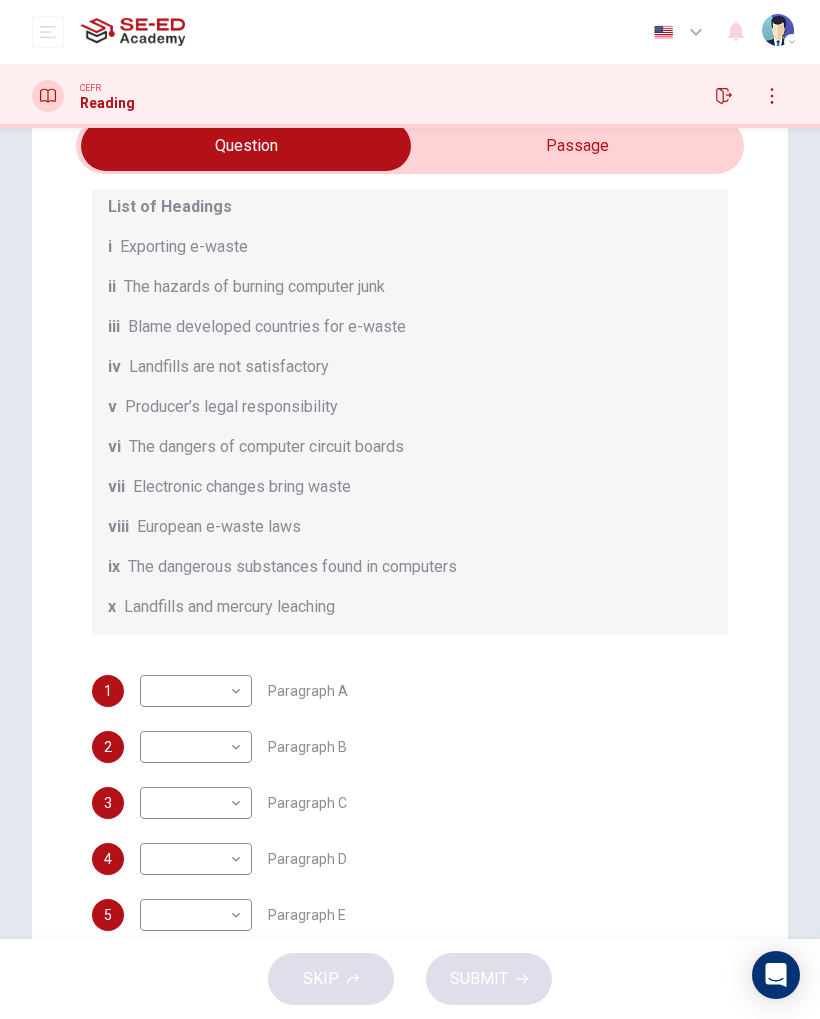 click at bounding box center (246, 146) 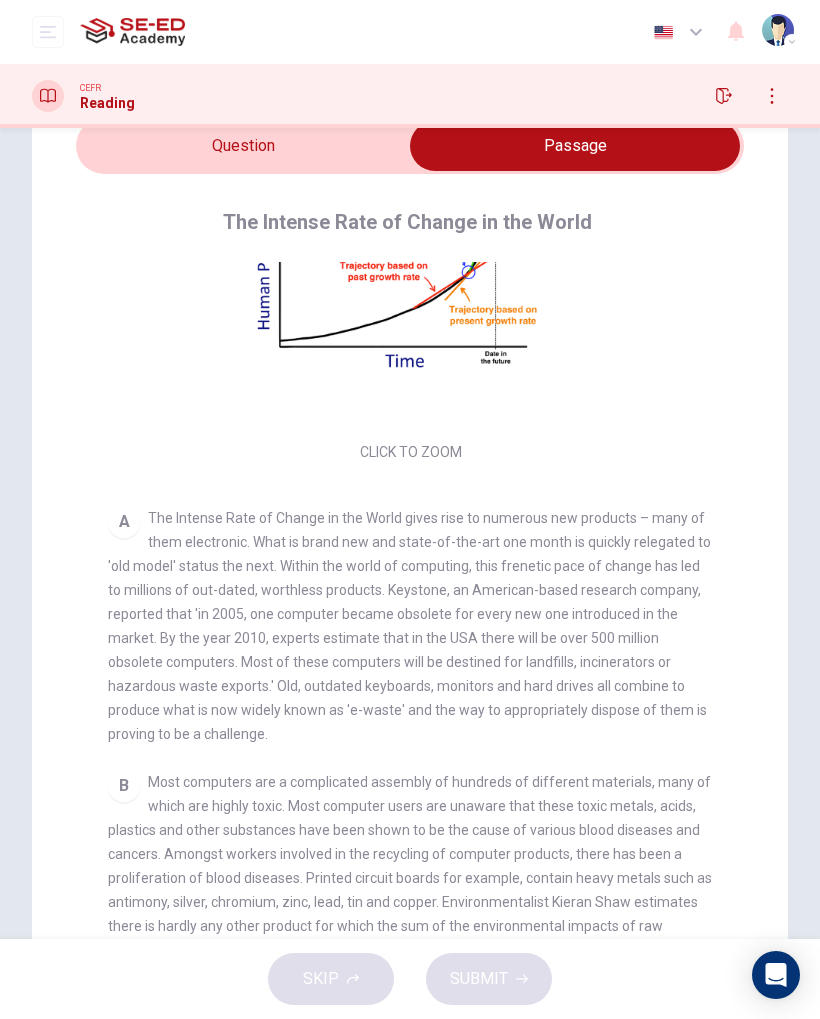 scroll, scrollTop: 94, scrollLeft: 0, axis: vertical 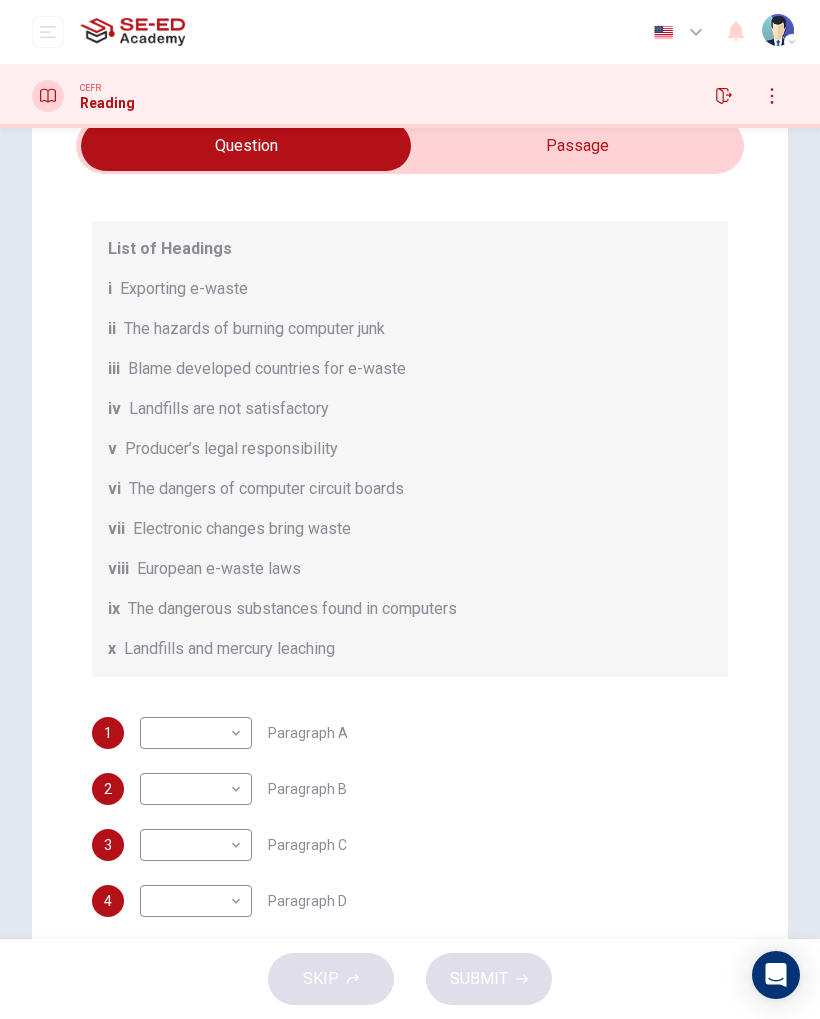 click on "The hazards of burning computer junk" at bounding box center (254, 329) 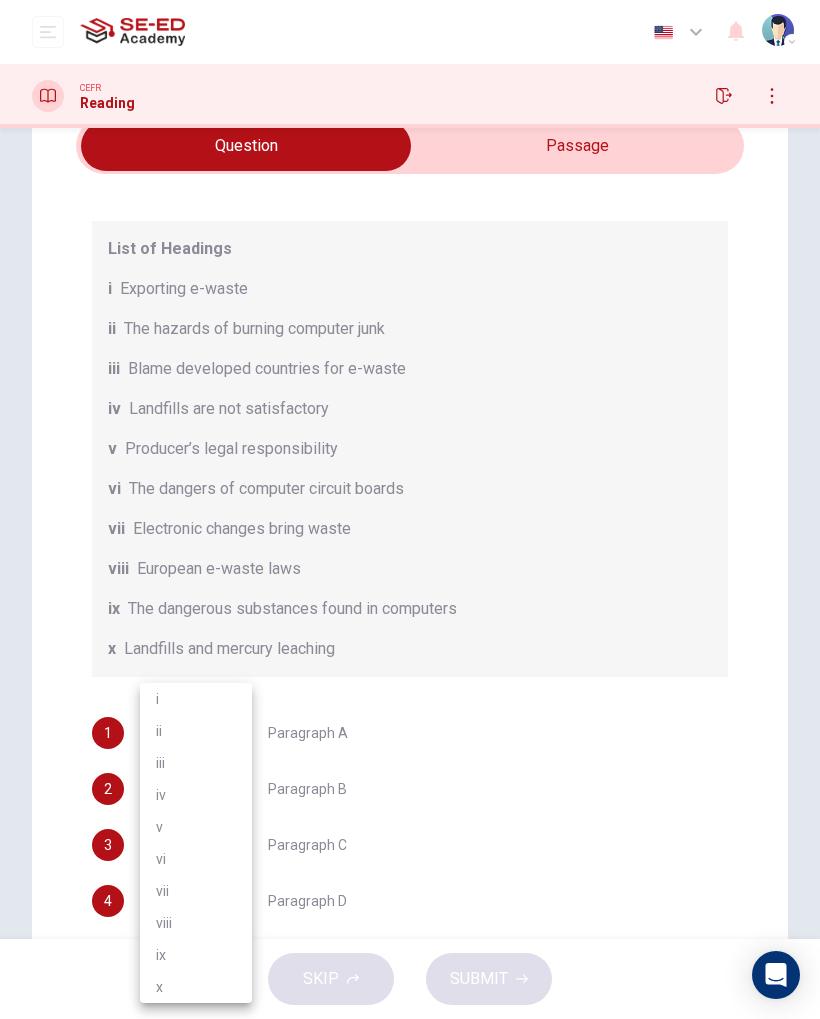click on "ii" at bounding box center (196, 731) 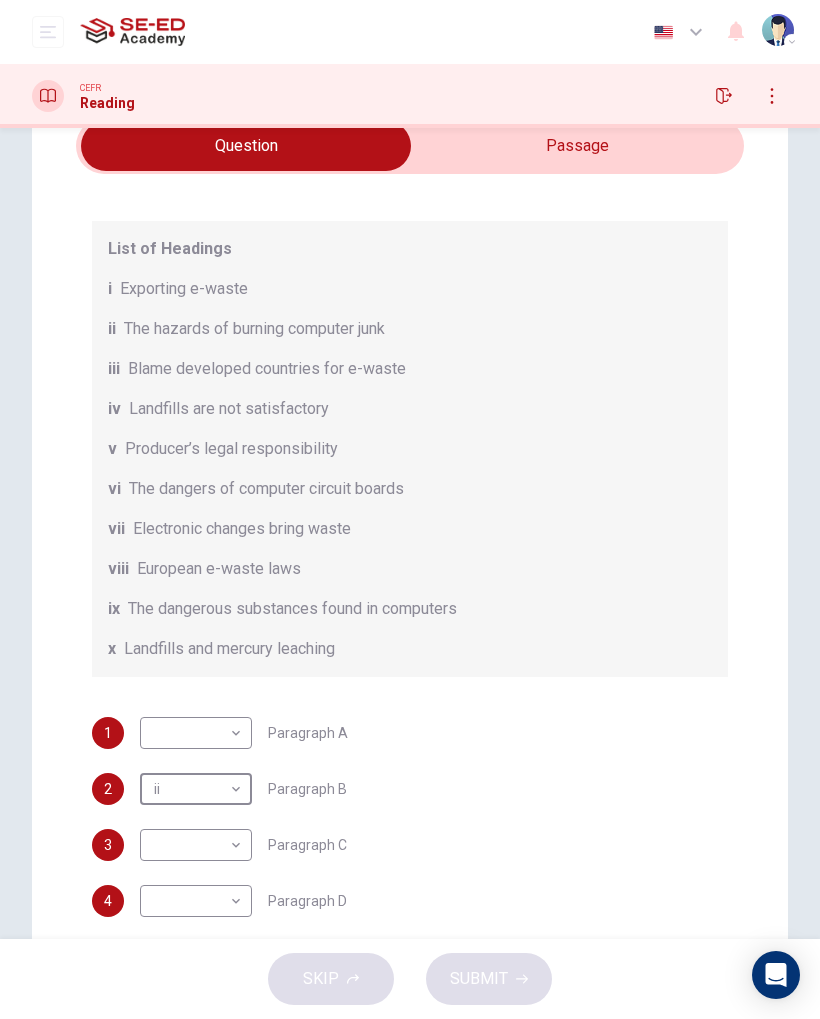 click at bounding box center (246, 146) 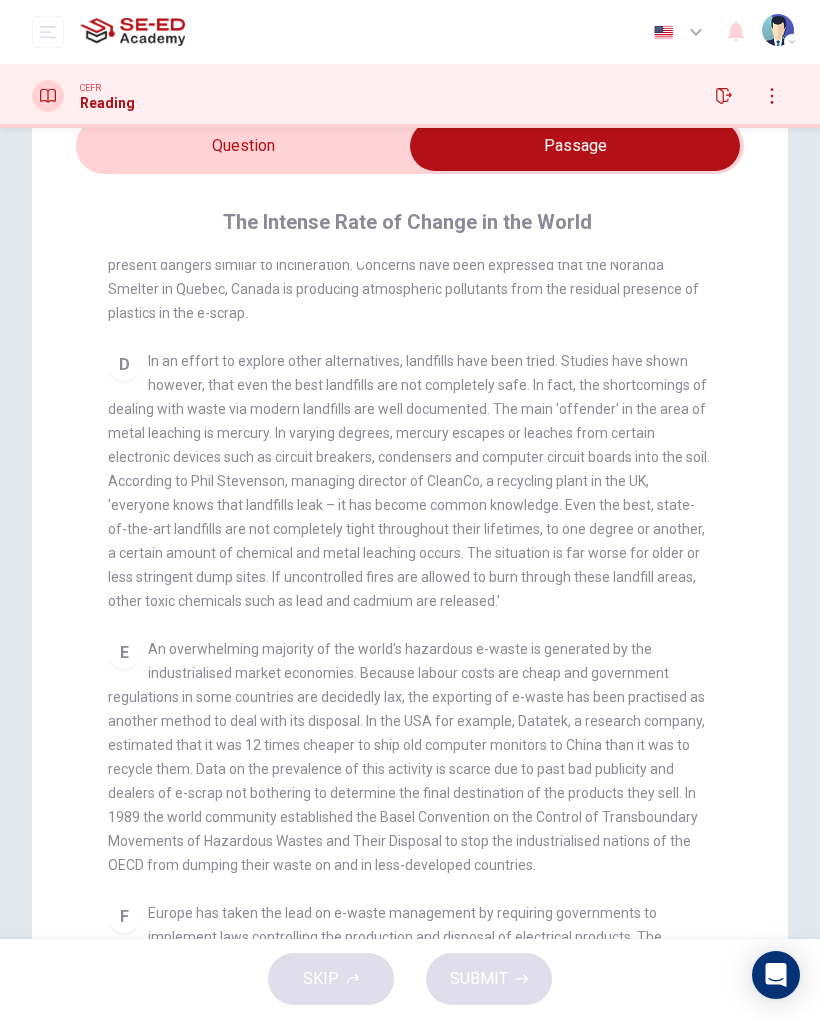 scroll, scrollTop: 1006, scrollLeft: 0, axis: vertical 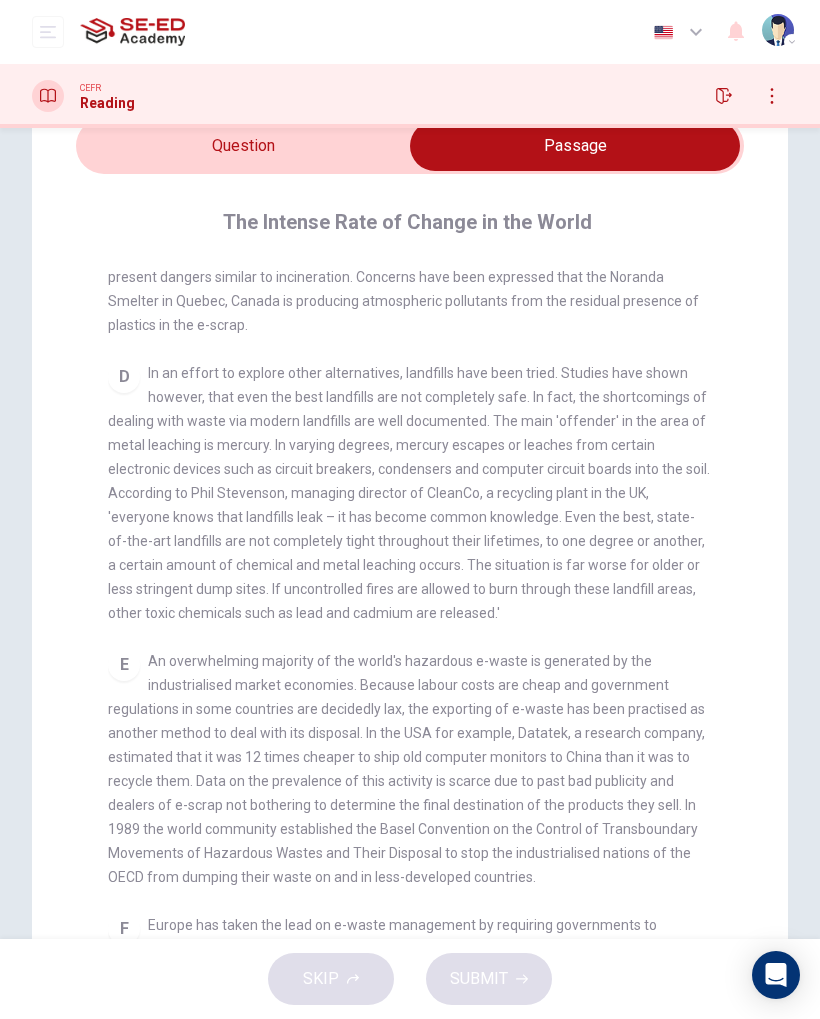 click at bounding box center [575, 146] 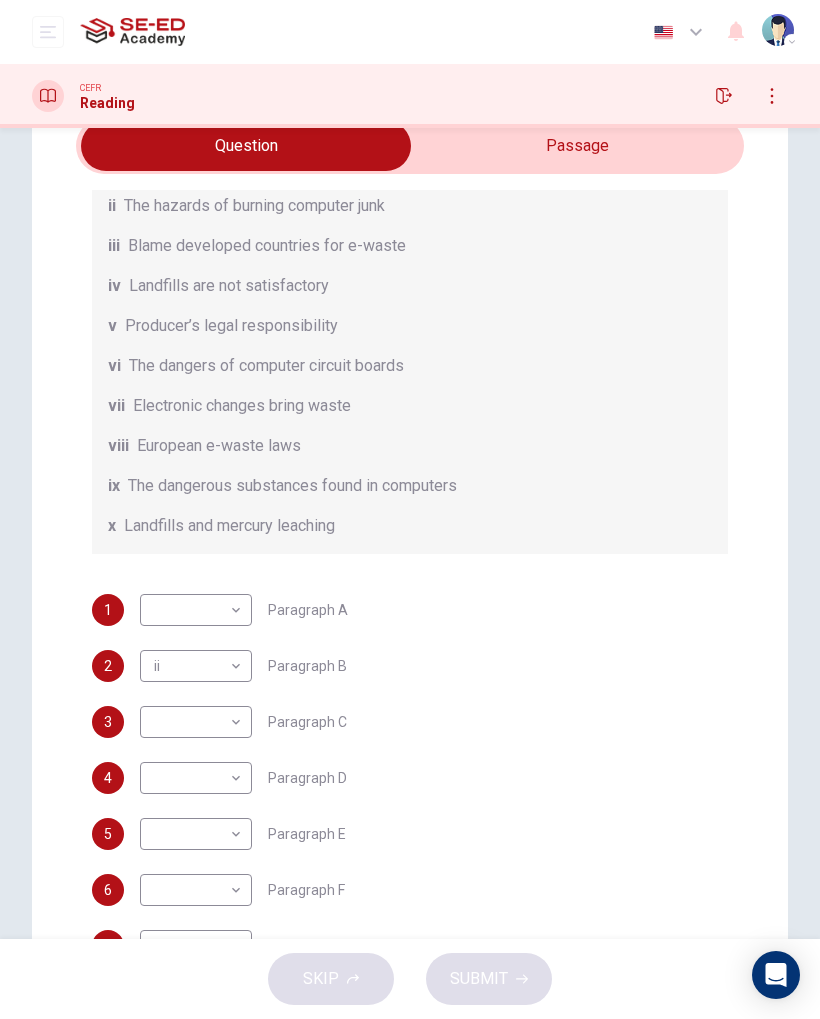 scroll, scrollTop: 324, scrollLeft: 0, axis: vertical 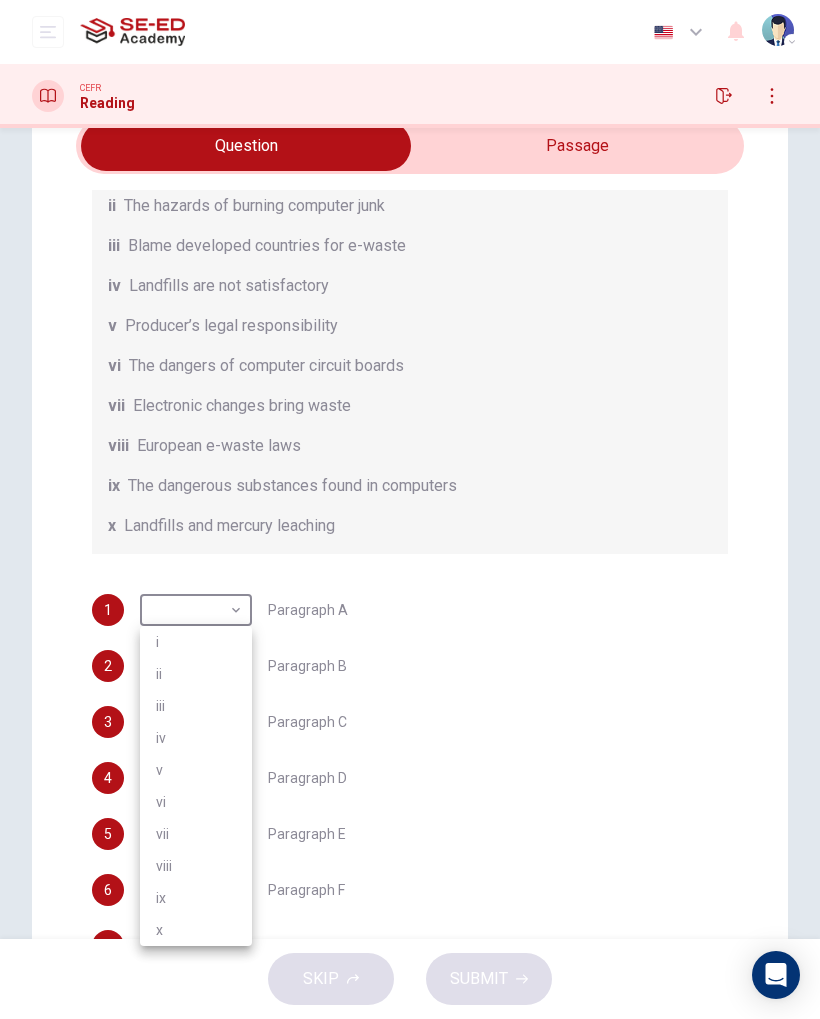 click at bounding box center (410, 509) 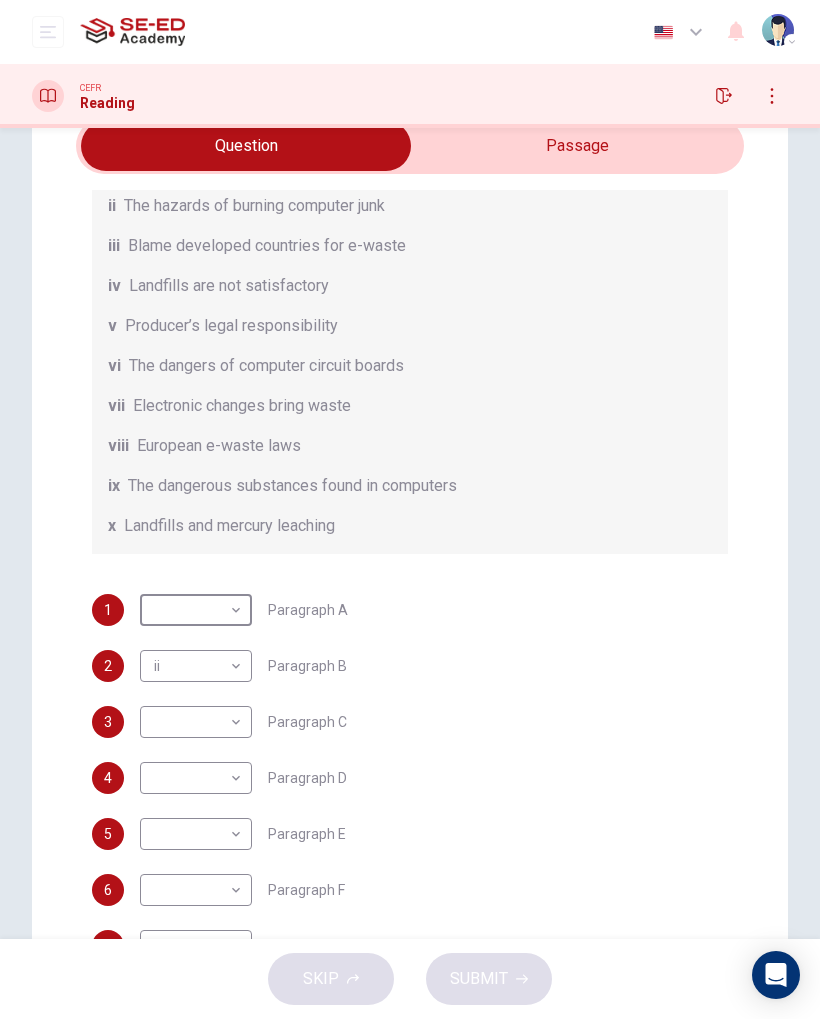 click on "vi The dangers of computer circuit boards" at bounding box center (410, 366) 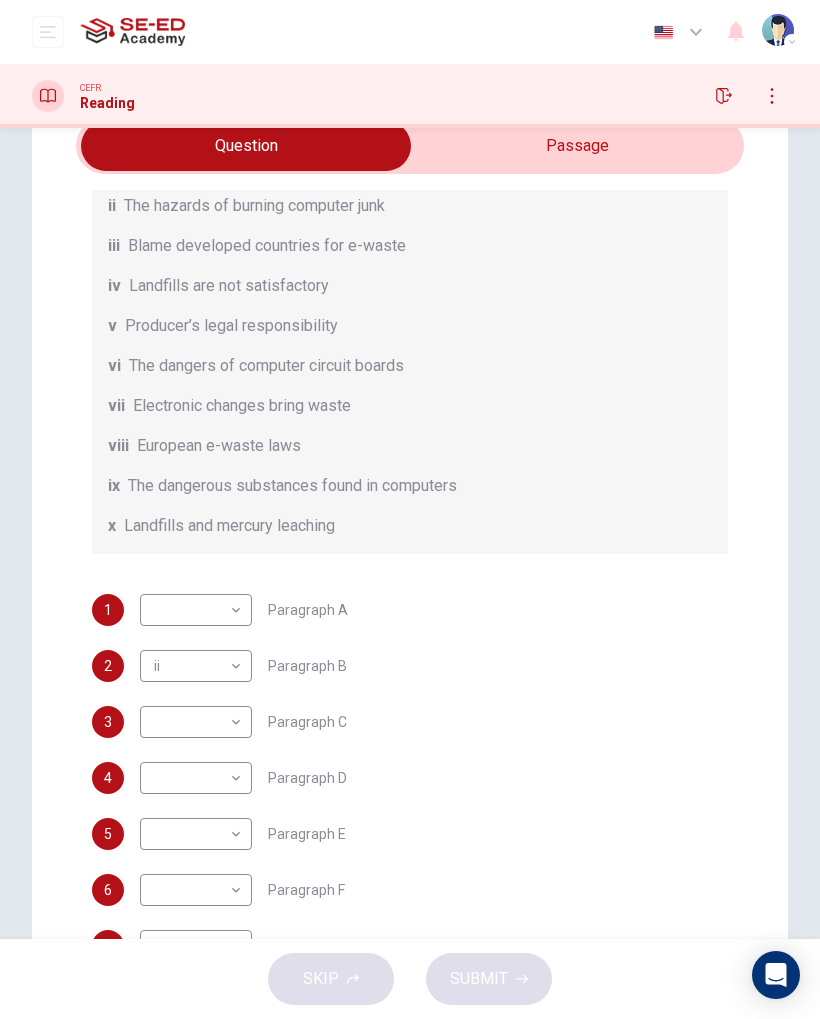 scroll, scrollTop: 233, scrollLeft: 0, axis: vertical 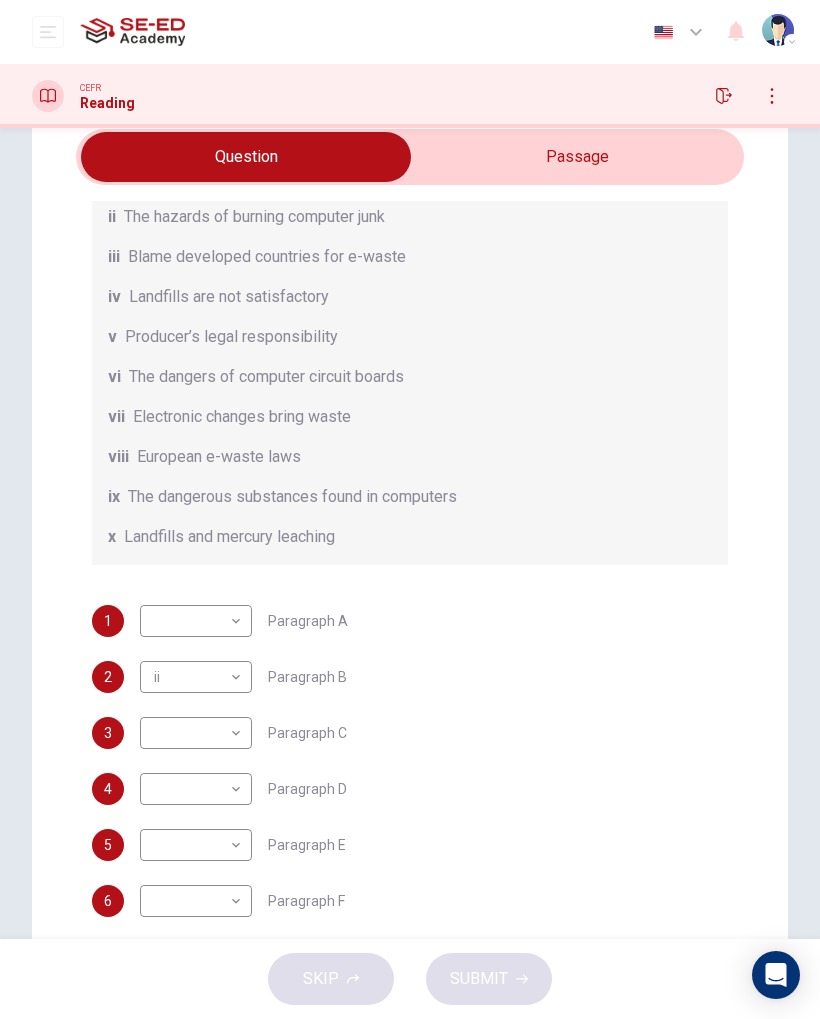 click on "This site uses cookies, as explained in our  Privacy Policy . If you agree to the use of cookies, please click the Accept button and continue to browse our site.   Privacy Policy Accept Dashboard Practice Start a test Analysis English en ​ [FULL NAME] CEFR Reading Questions 1 - 7 The Reading Passage has 7 paragraphs,  A-G .
Choose the correct heading for each paragraph from the list of headings below.
Write the correct number,  i-x , in the boxes below. List of Headings i Exporting e-waste ii The hazards of burning computer junk iii Blame developed countries for e-waste iv Landfills are not satisfactory v Producer’s legal responsibility vi The dangers of computer circuit boards vii Electronic changes bring waste viii European e-waste laws ix The dangerous substances found in computers x Landfills and mercury leaching 1 ​ ​ Paragraph A 2 ii ii ​ Paragraph B 3 ​ ​ Paragraph C 4 ​ ​ Paragraph D 5 ​ ​ Paragraph E 6 ​ ​ Paragraph F 7 ​ ​ Paragraph G CLICK TO ZOOM A B C D E" at bounding box center (410, 509) 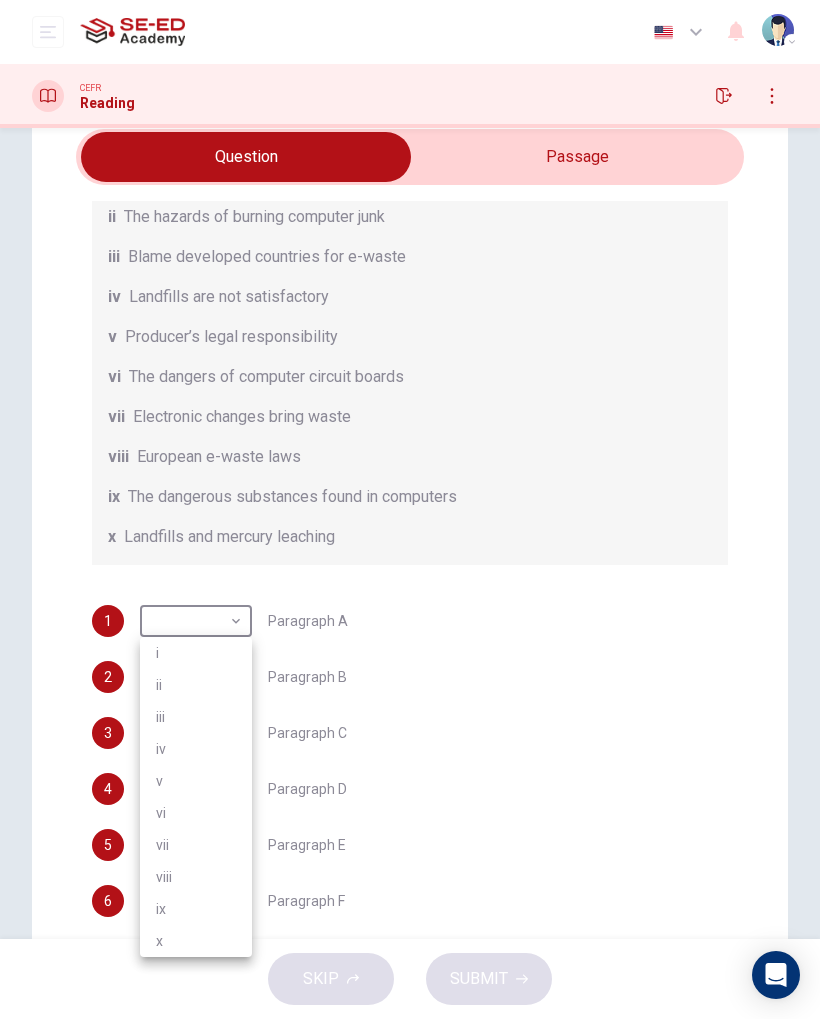click on "i" at bounding box center [196, 653] 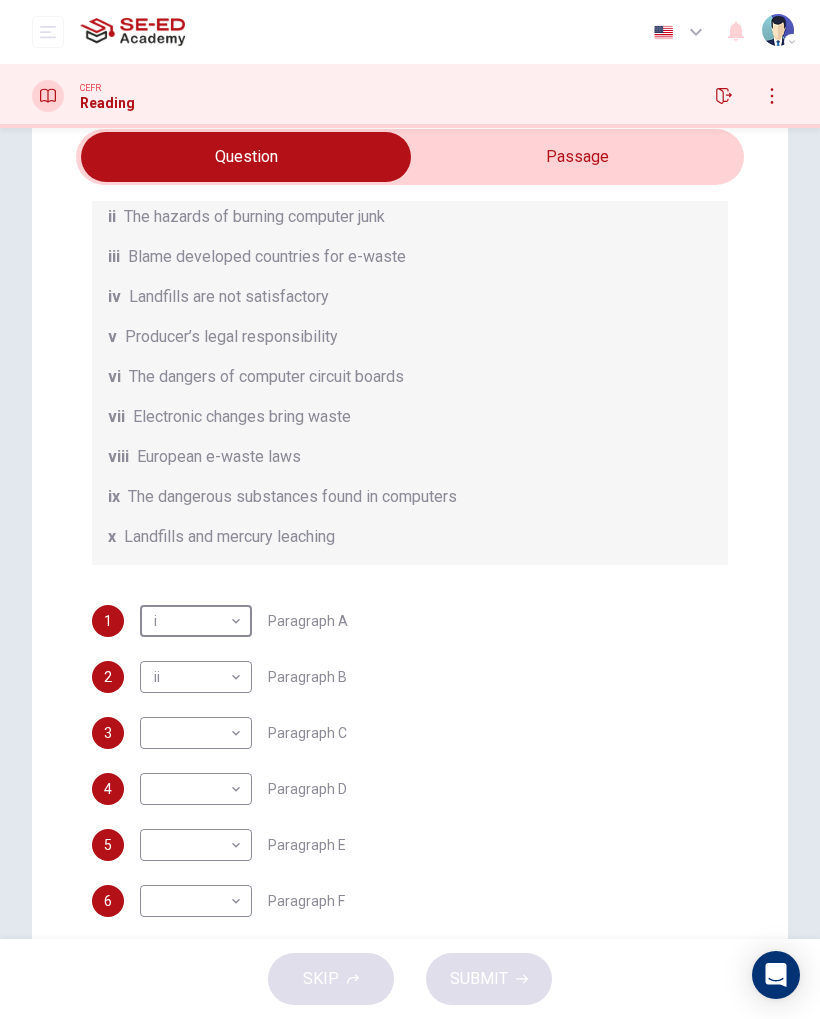 click on "This site uses cookies, as explained in our  Privacy Policy . If you agree to the use of cookies, please click the Accept button and continue to browse our site.   Privacy Policy Accept Dashboard Practice Start a test Analysis English en ​ [FULL NAME] CEFR Reading Questions 1 - 7 The Reading Passage has 7 paragraphs,  A-G .
Choose the correct heading for each paragraph from the list of headings below.
Write the correct number,  i-x , in the boxes below. List of Headings i Exporting e-waste ii The hazards of burning computer junk iii Blame developed countries for e-waste iv Landfills are not satisfactory v Producer’s legal responsibility vi The dangers of computer circuit boards vii Electronic changes bring waste viii European e-waste laws ix The dangerous substances found in computers x Landfills and mercury leaching 1 i i ​ Paragraph A 2 ii ii ​ Paragraph B 3 ​ ​ Paragraph C 4 ​ ​ Paragraph D 5 ​ ​ Paragraph E 6 ​ ​ Paragraph F 7 ​ ​ Paragraph G CLICK TO ZOOM A B C D E" at bounding box center [410, 509] 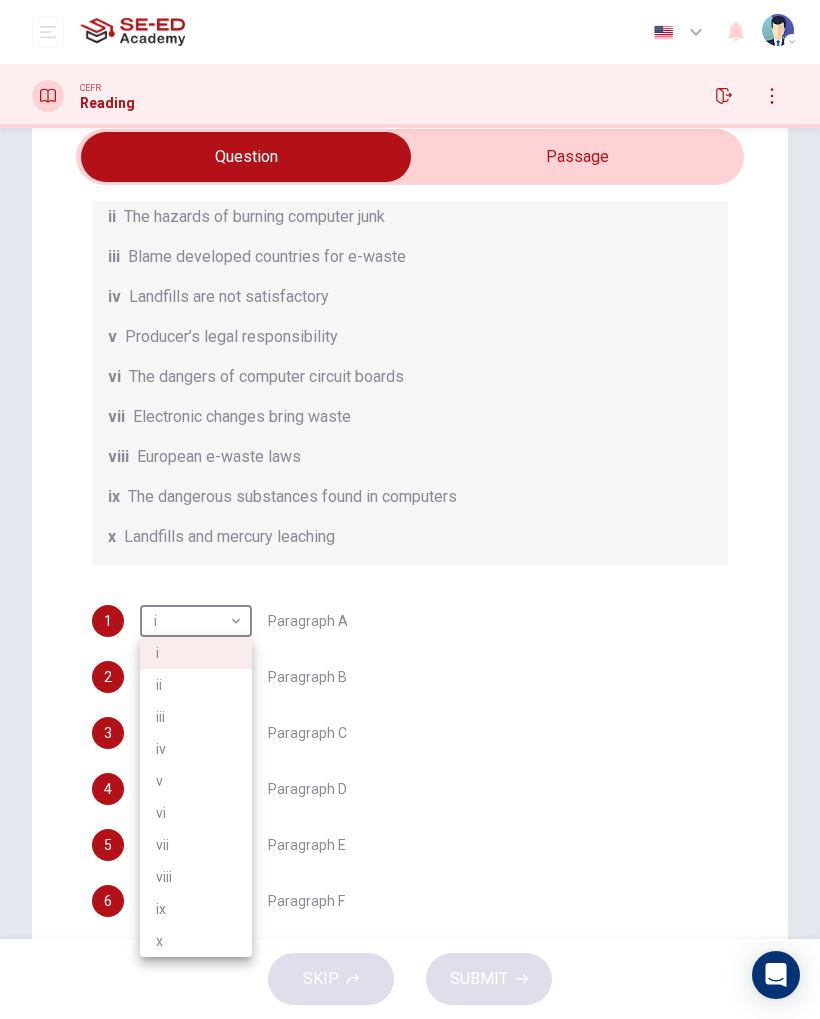 click on "iii" at bounding box center (196, 717) 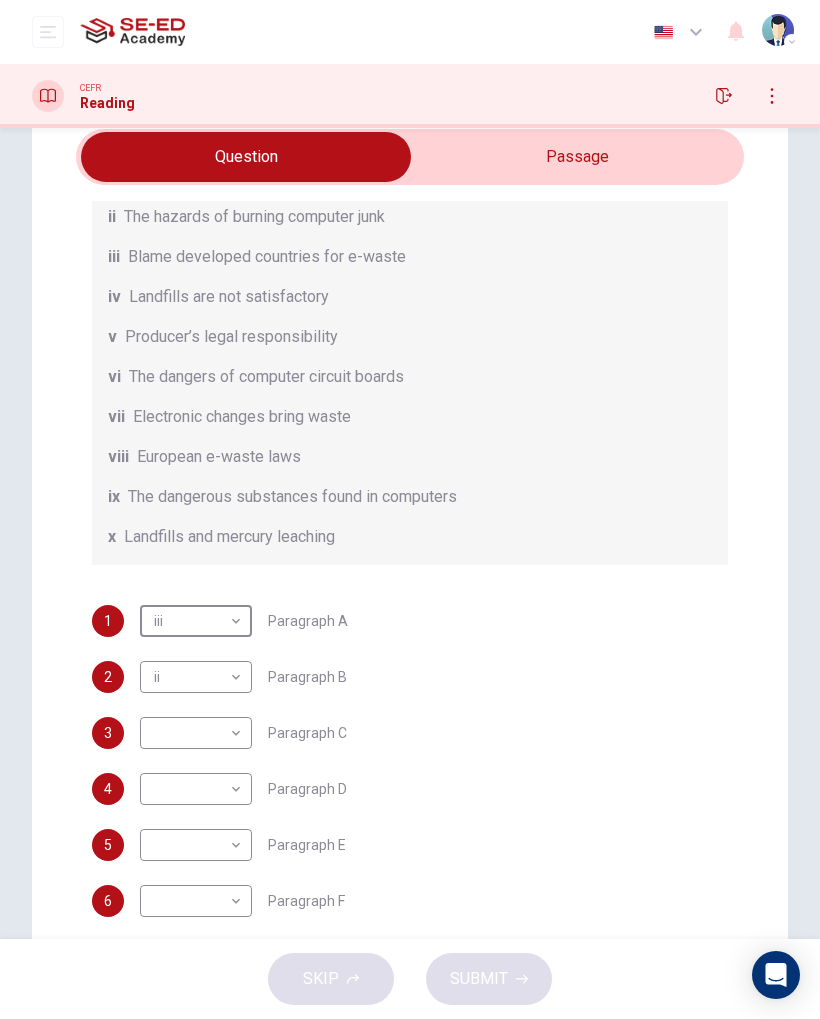 click on "This site uses cookies, as explained in our  Privacy Policy . If you agree to the use of cookies, please click the Accept button and continue to browse our site.   Privacy Policy Accept Dashboard Practice Start a test Analysis English en ​ [FULL NAME] CEFR Reading Questions 1 - 7 The Reading Passage has 7 paragraphs,  A-G .
Choose the correct heading for each paragraph from the list of headings below.
Write the correct number,  i-x , in the boxes below. List of Headings i Exporting e-waste ii The hazards of burning computer junk iii Blame developed countries for e-waste iv Landfills are not satisfactory v Producer’s legal responsibility vi The dangers of computer circuit boards vii Electronic changes bring waste viii European e-waste laws ix The dangerous substances found in computers x Landfills and mercury leaching 1 iii iii ​ Paragraph A 2 ii ii ​ Paragraph B 3 ​ ​ Paragraph C 4 ​ ​ Paragraph D 5 ​ ​ Paragraph E 6 ​ ​ Paragraph F 7 ​ ​ Paragraph G CLICK TO ZOOM A B C" at bounding box center [410, 509] 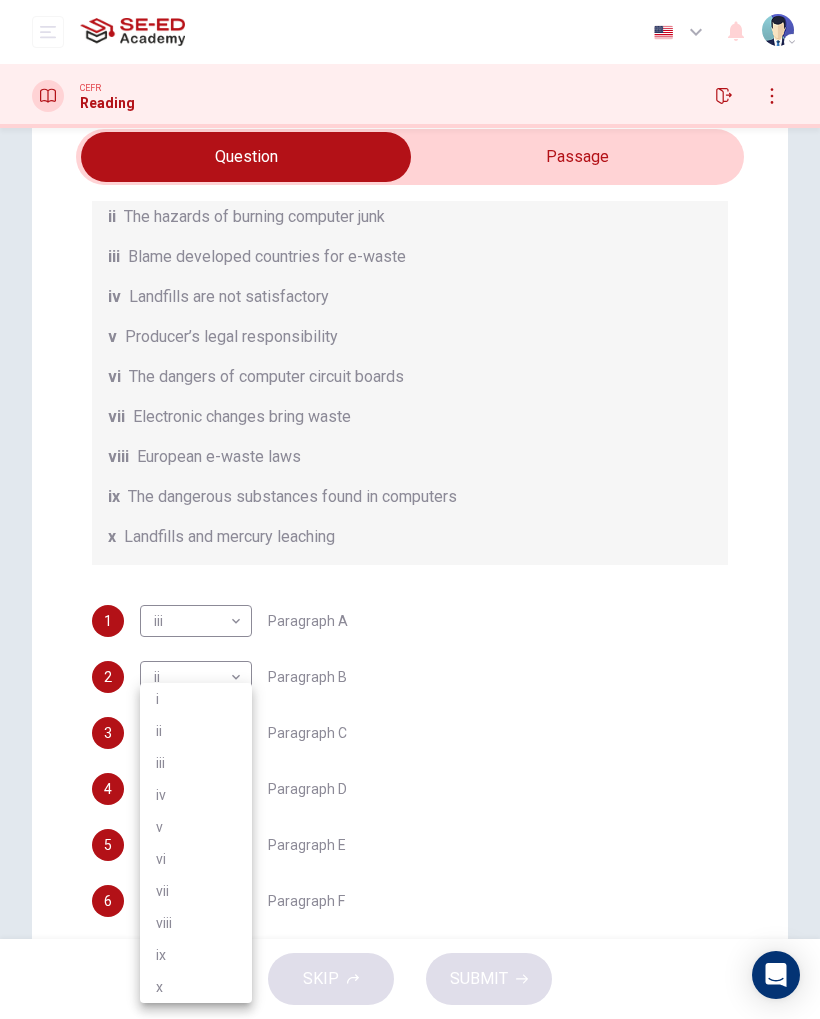 click on "v" at bounding box center [196, 827] 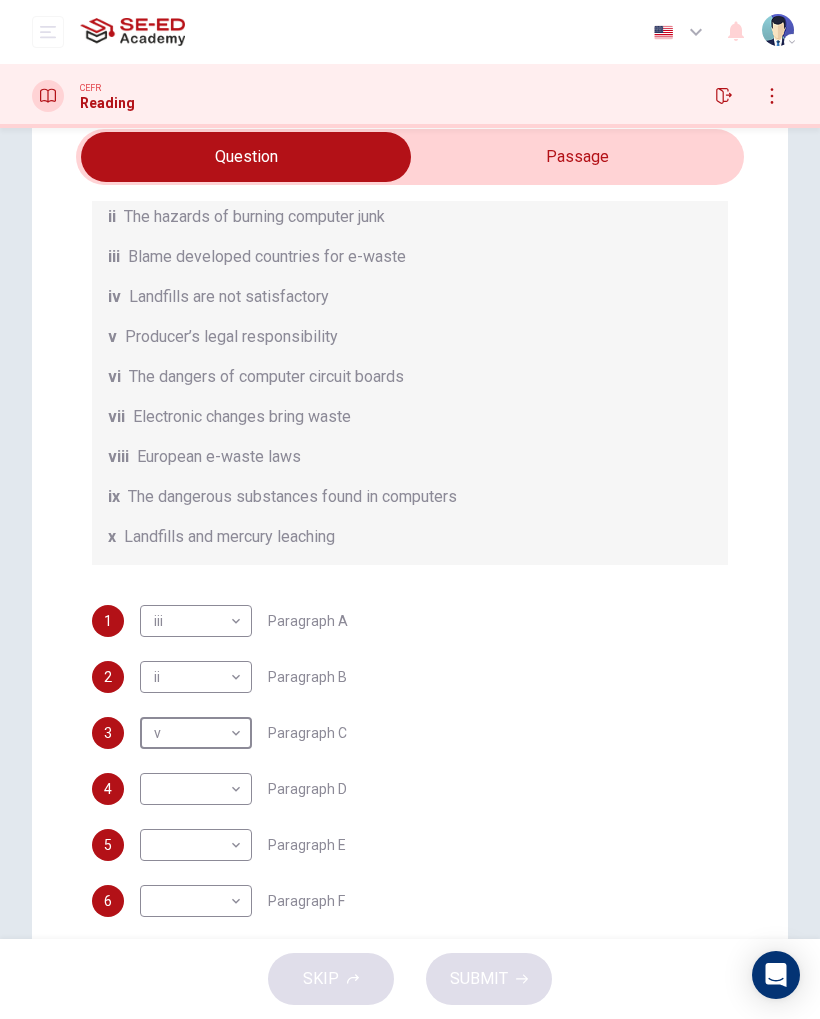 click on "This site uses cookies, as explained in our  Privacy Policy . If you agree to the use of cookies, please click the Accept button and continue to browse our site.   Privacy Policy Accept Dashboard Practice Start a test Analysis English en ​ [FULL NAME] CEFR Reading Questions 1 - 7 The Reading Passage has 7 paragraphs,  A-G .
Choose the correct heading for each paragraph from the list of headings below.
Write the correct number,  i-x , in the boxes below. List of Headings i Exporting e-waste ii The hazards of burning computer junk iii Blame developed countries for e-waste iv Landfills are not satisfactory v Producer’s legal responsibility vi The dangers of computer circuit boards vii Electronic changes bring waste viii European e-waste laws ix The dangerous substances found in computers x Landfills and mercury leaching 1 iii iii ​ Paragraph A 2 ii ii ​ Paragraph B 3 v v ​ Paragraph C 4 ​ ​ Paragraph D 5 ​ ​ Paragraph E 6 ​ ​ Paragraph F 7 ​ ​ Paragraph G CLICK TO ZOOM A B C" at bounding box center (410, 509) 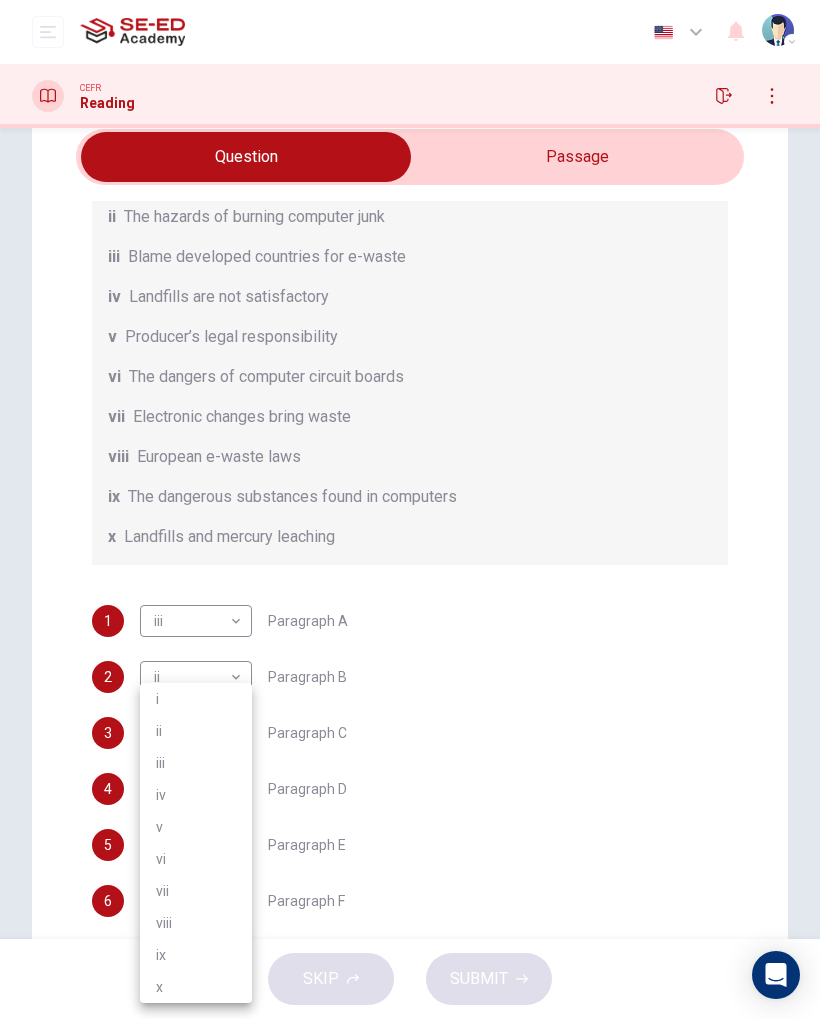 click on "i" at bounding box center (196, 699) 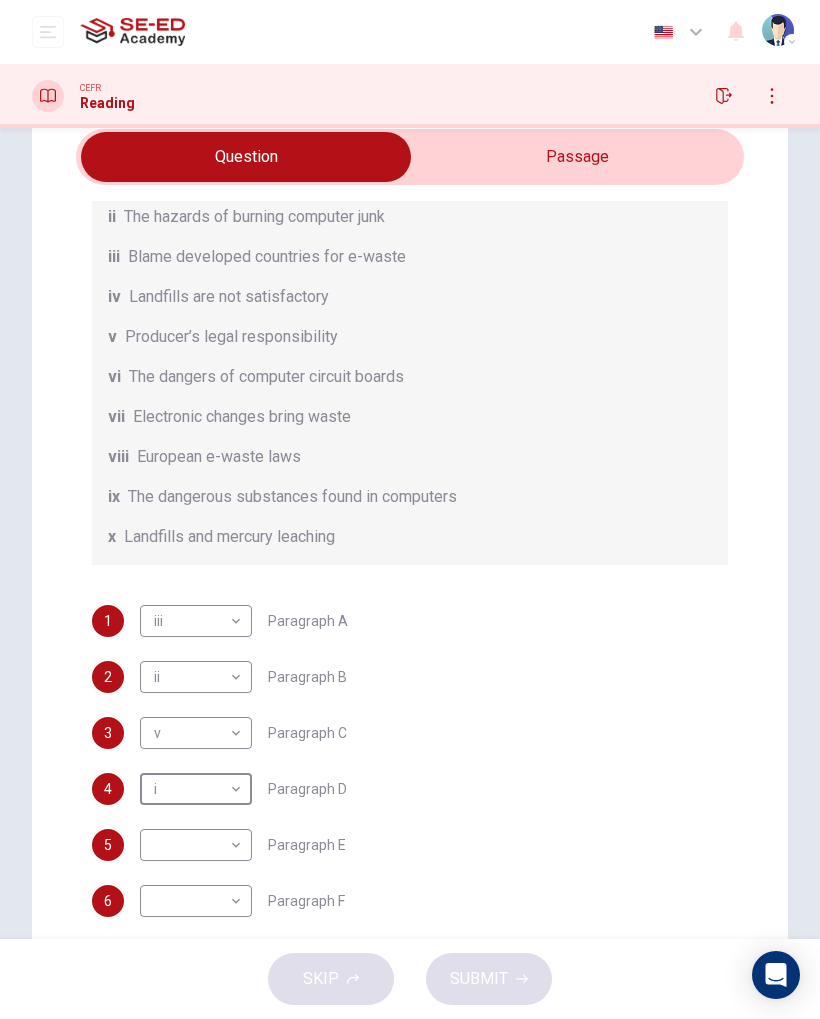 scroll, scrollTop: 148, scrollLeft: 0, axis: vertical 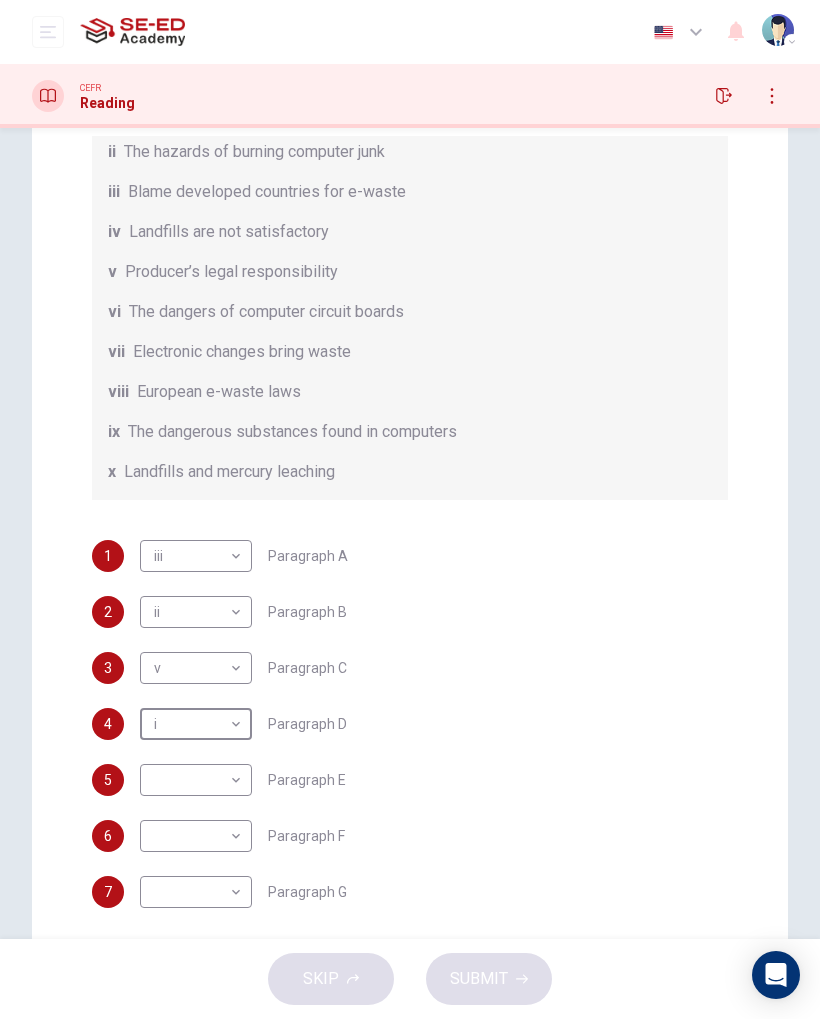 click on "This site uses cookies, as explained in our  Privacy Policy . If you agree to the use of cookies, please click the Accept button and continue to browse our site.   Privacy Policy Accept Dashboard Practice Start a test Analysis English en ​ [FULL NAME] CEFR Reading Questions 1 - 7 The Reading Passage has 7 paragraphs,  A-G .
Choose the correct heading for each paragraph from the list of headings below.
Write the correct number,  i-x , in the boxes below. List of Headings i Exporting e-waste ii The hazards of burning computer junk iii Blame developed countries for e-waste iv Landfills are not satisfactory v Producer’s legal responsibility vi The dangers of computer circuit boards vii Electronic changes bring waste viii European e-waste laws ix The dangerous substances found in computers x Landfills and mercury leaching 1 iii iii ​ Paragraph A 2 ii ii ​ Paragraph B 3 v v ​ Paragraph C 4 i i ​ Paragraph D 5 ​ ​ Paragraph E 6 ​ ​ Paragraph F 7 ​ ​ Paragraph G CLICK TO ZOOM A B C" at bounding box center (410, 509) 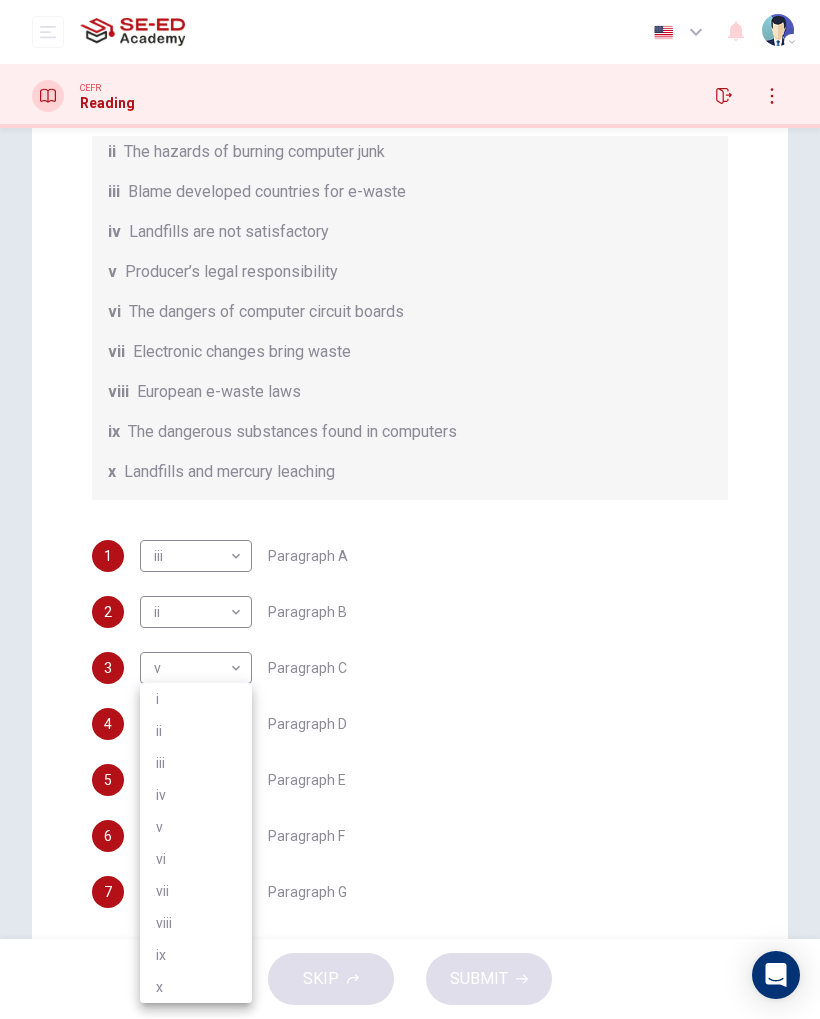 click on "ix" at bounding box center [196, 955] 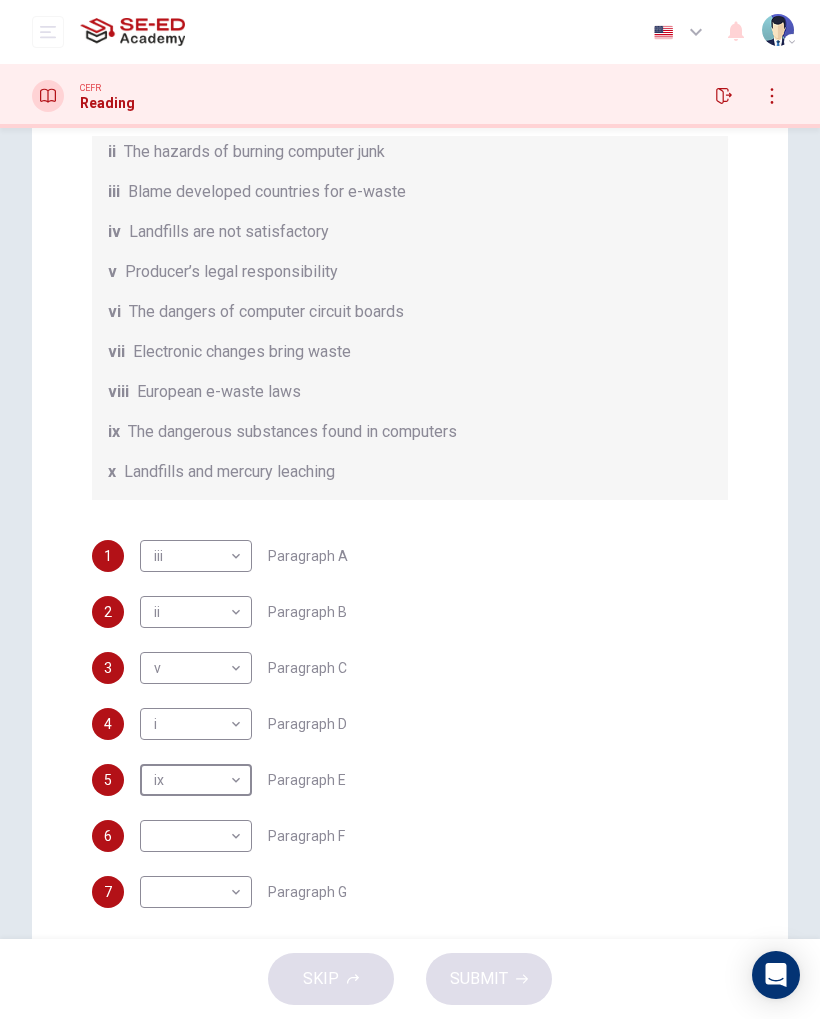 type on "ix" 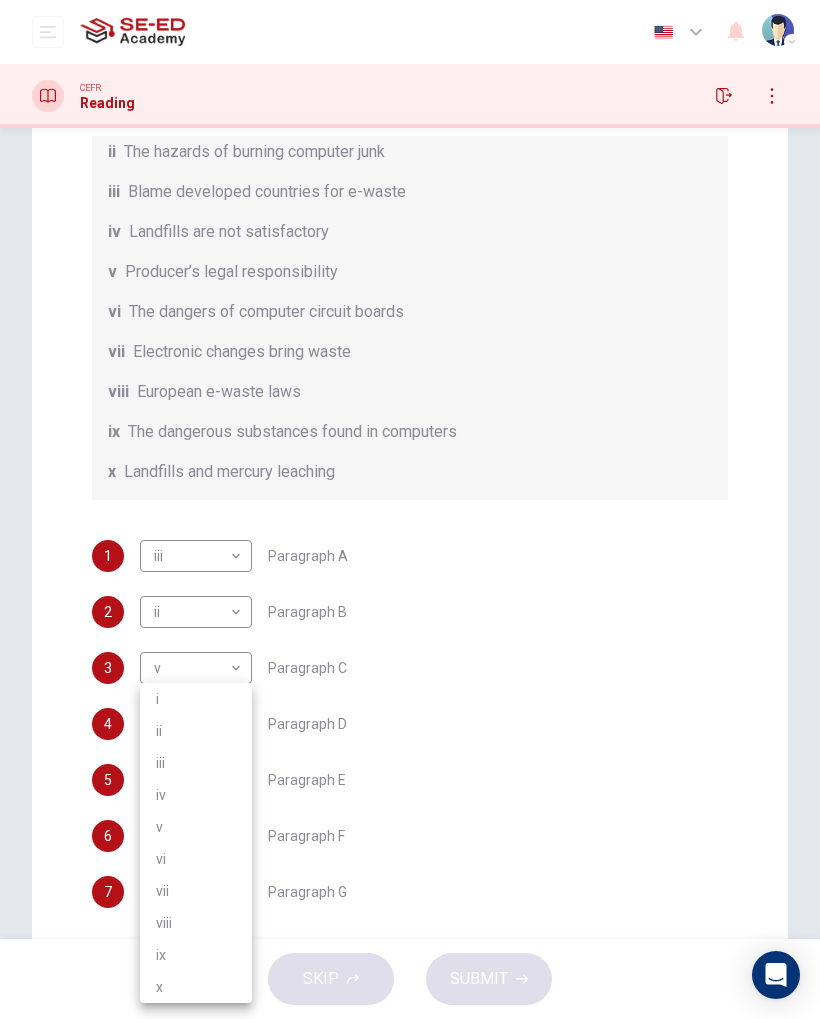 click on "x" at bounding box center (196, 987) 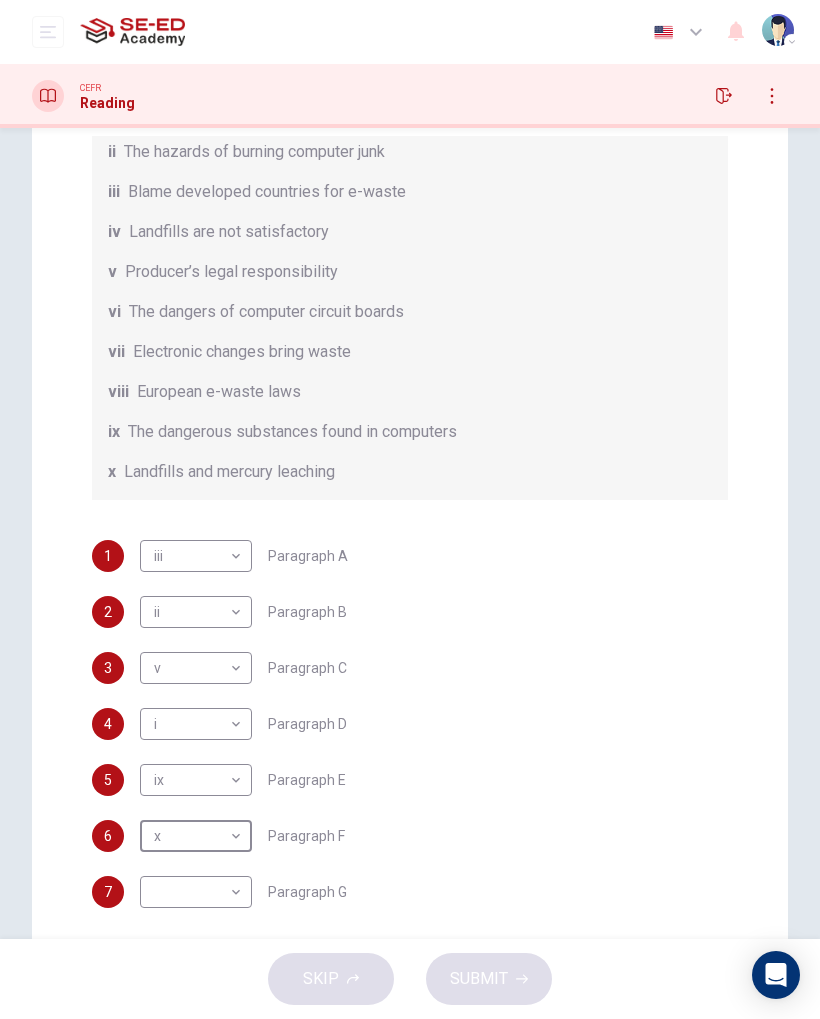 click on "This site uses cookies, as explained in our  Privacy Policy . If you agree to the use of cookies, please click the Accept button and continue to browse our site.   Privacy Policy Accept Dashboard Practice Start a test Analysis English en ​ [FULL NAME] CEFR Reading Questions 1 - 7 The Reading Passage has 7 paragraphs,  A-G .
Choose the correct heading for each paragraph from the list of headings below.
Write the correct number,  i-x , in the boxes below. List of Headings i Exporting e-waste ii The hazards of burning computer junk iii Blame developed countries for e-waste iv Landfills are not satisfactory v Producer’s legal responsibility vi The dangers of computer circuit boards vii Electronic changes bring waste viii European e-waste laws ix The dangerous substances found in computers x Landfills and mercury leaching 1 iii iii ​ Paragraph A 2 ii ii ​ Paragraph B 3 v v ​ Paragraph C 4 i i ​ Paragraph D 5 ix ix ​ Paragraph E 6 x x ​ Paragraph F 7 ​ ​ Paragraph G CLICK TO ZOOM A B" at bounding box center [410, 509] 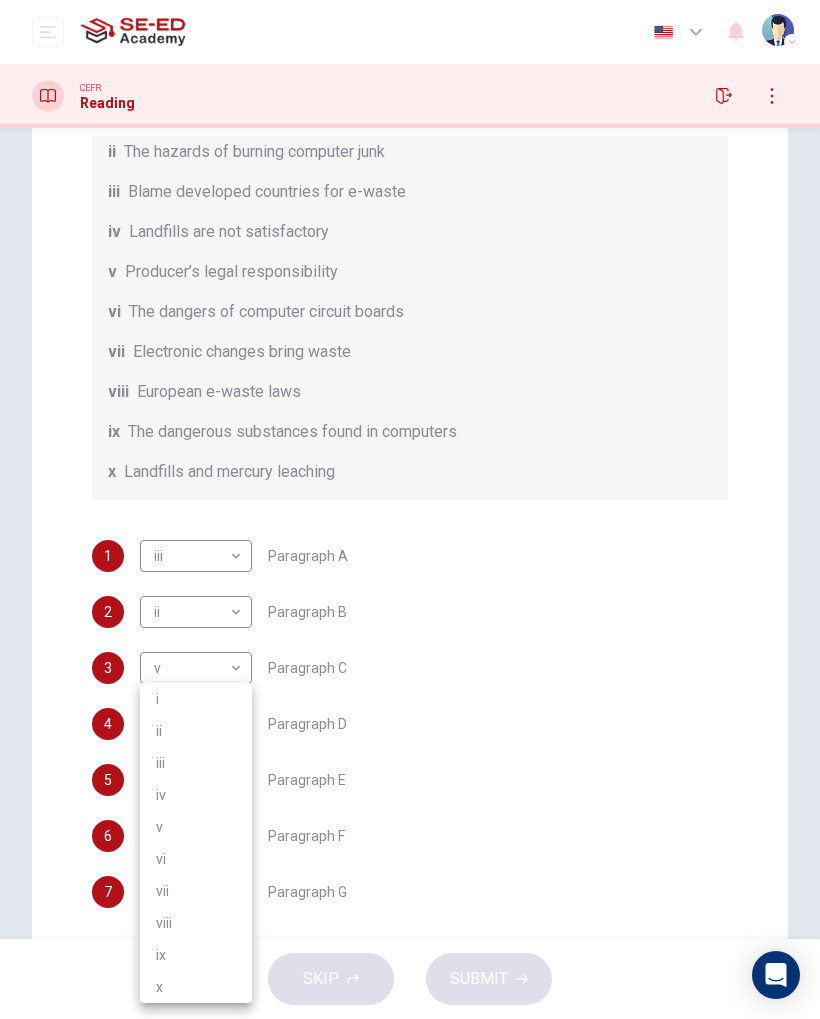 click on "vi" at bounding box center (196, 859) 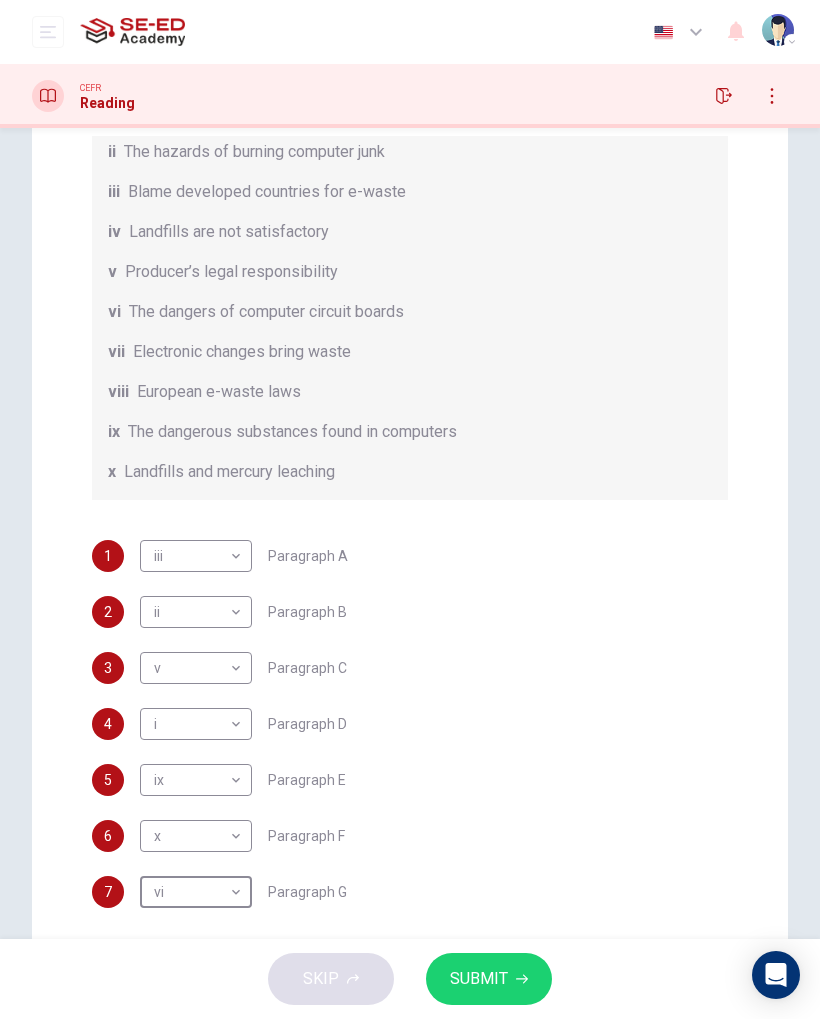 click on "SUBMIT" at bounding box center (479, 979) 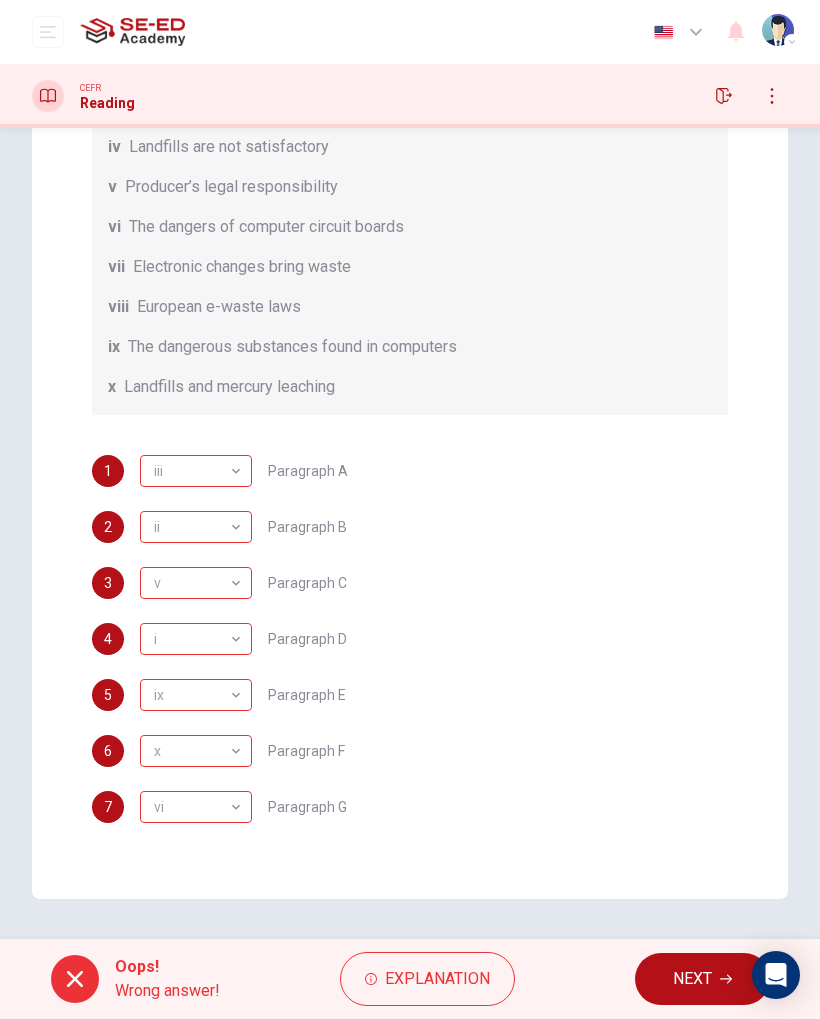 scroll, scrollTop: 233, scrollLeft: 0, axis: vertical 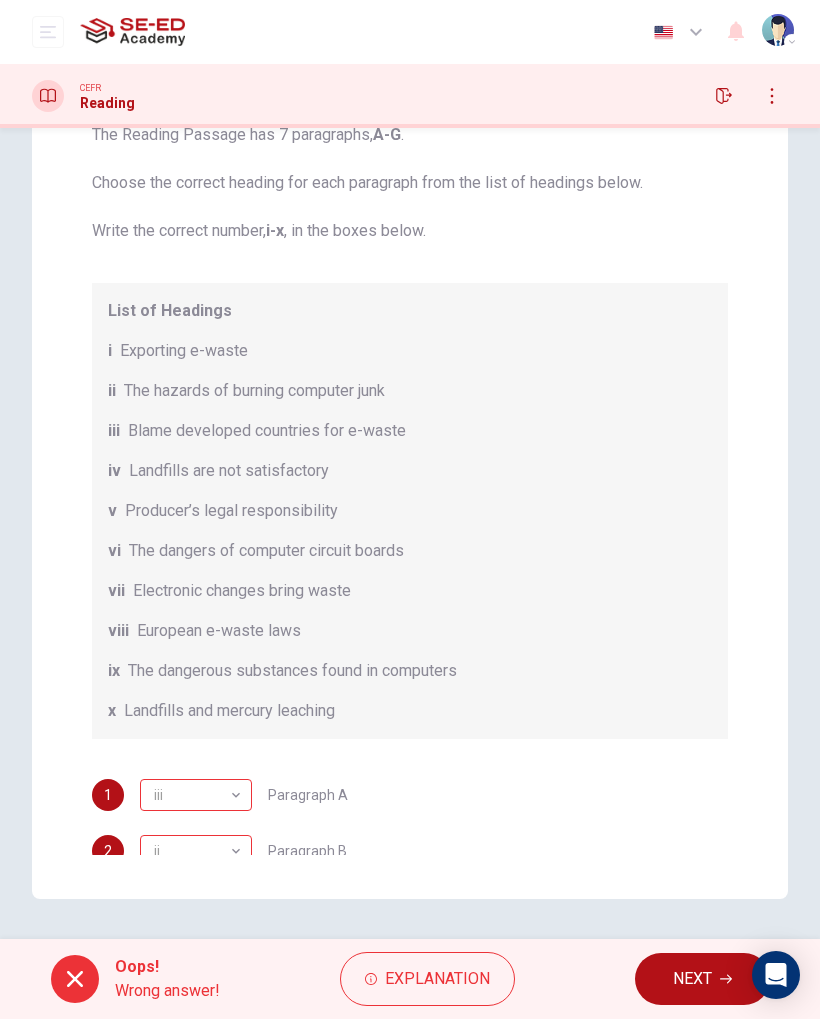click on "Explanation" at bounding box center [437, 979] 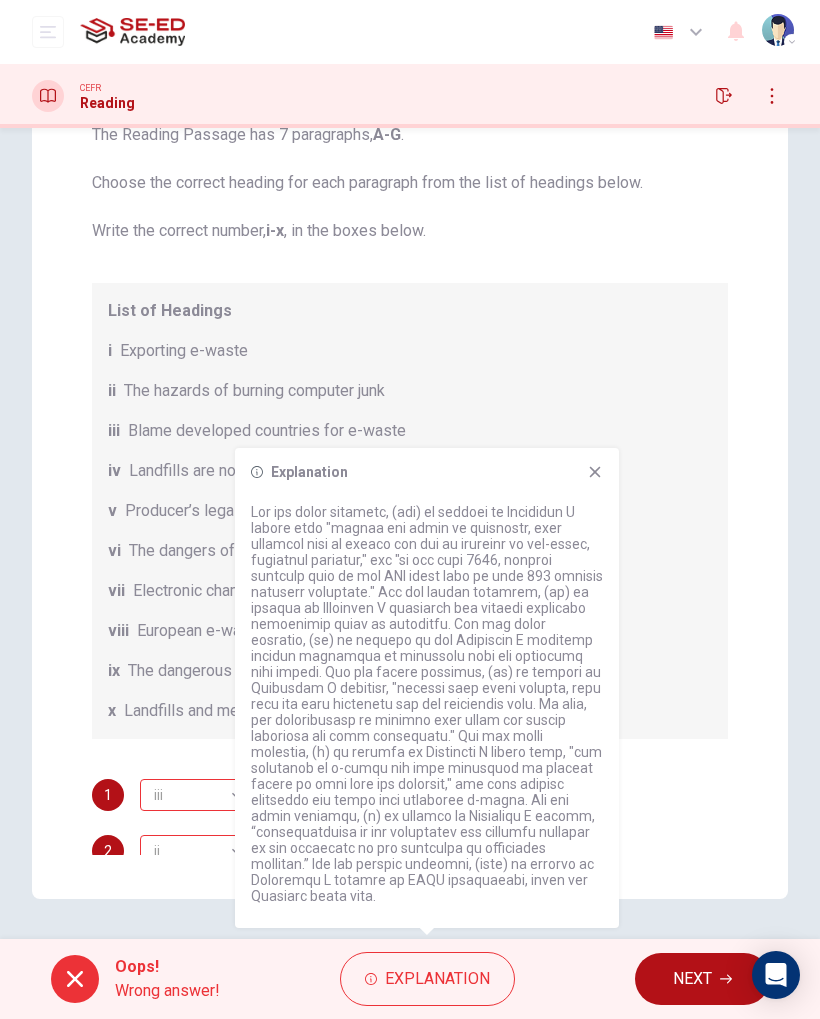 click 